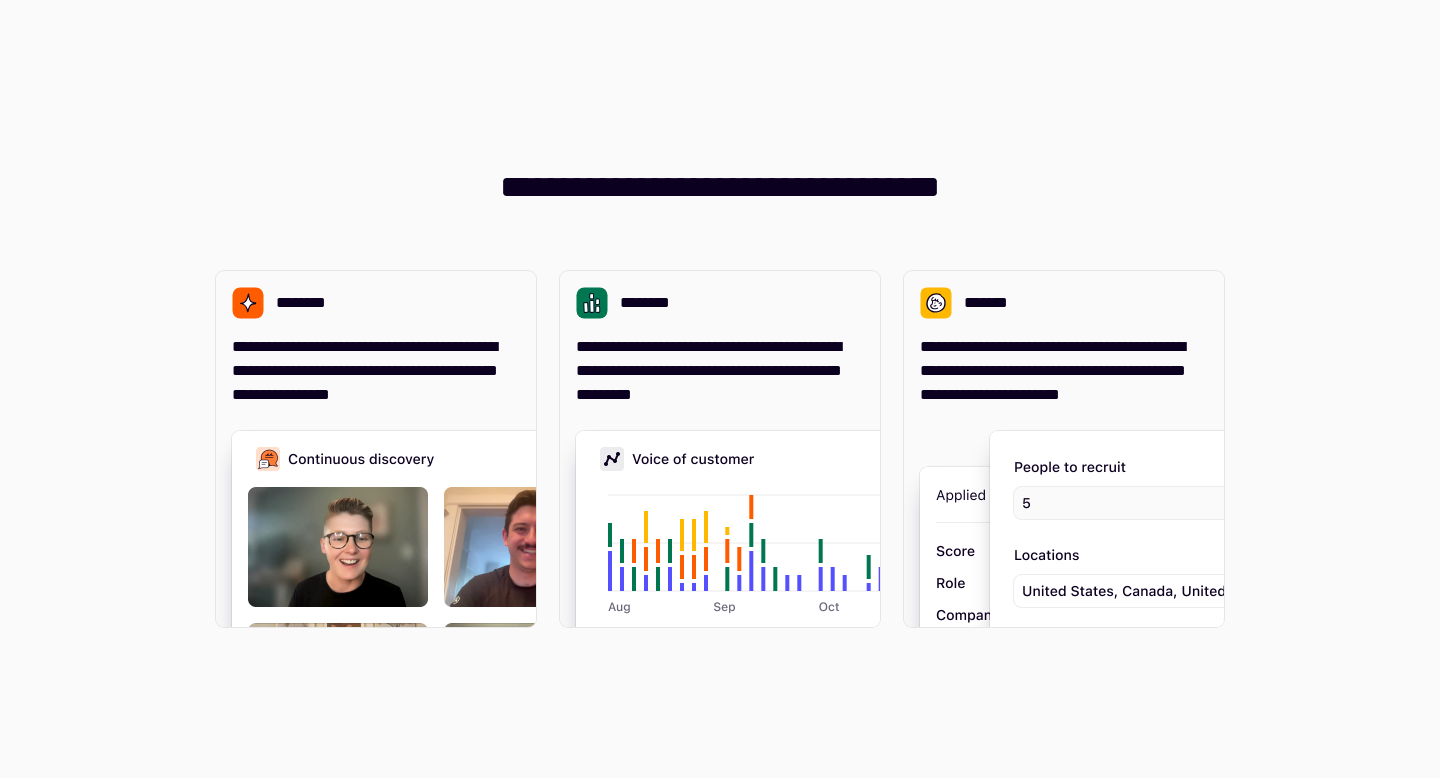 scroll, scrollTop: 0, scrollLeft: 0, axis: both 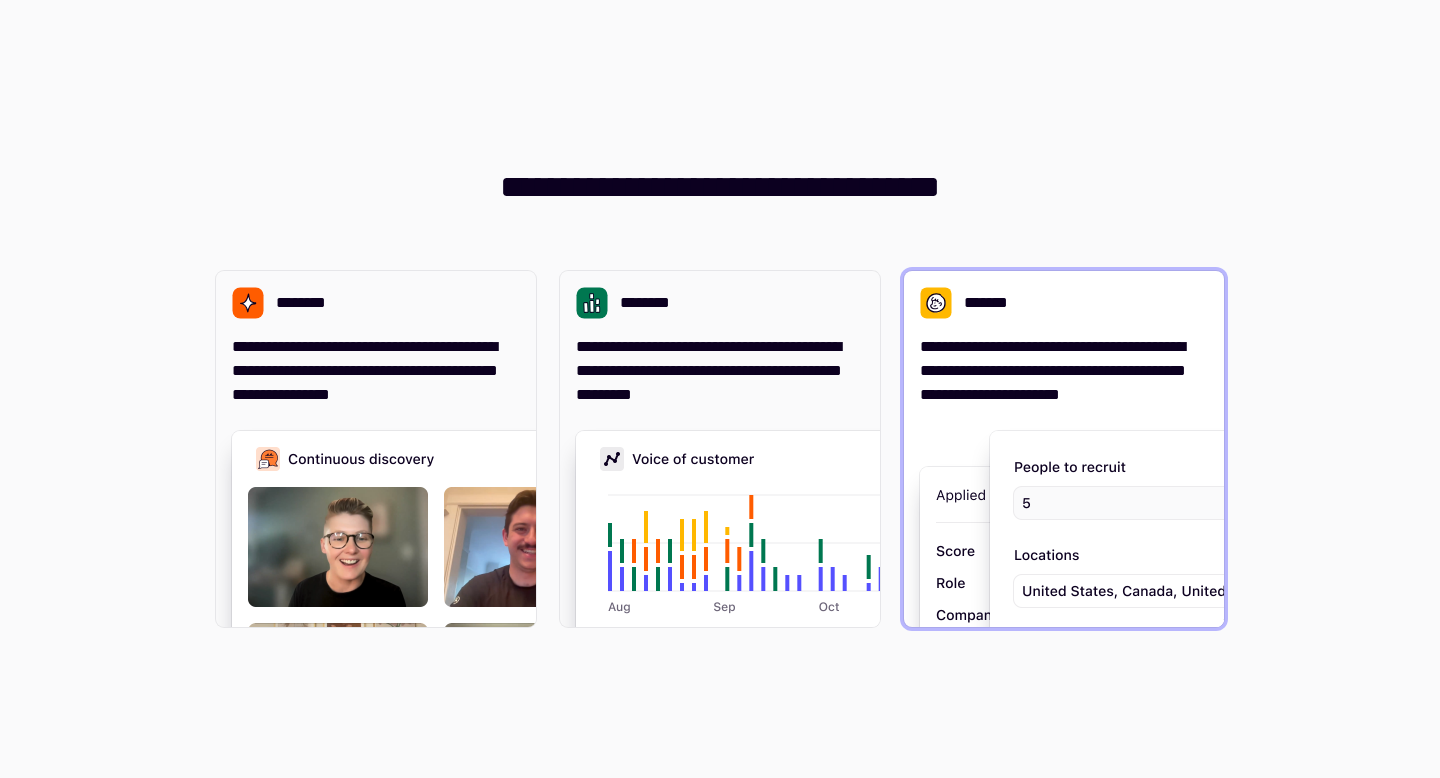 click on "**********" at bounding box center [1064, 449] 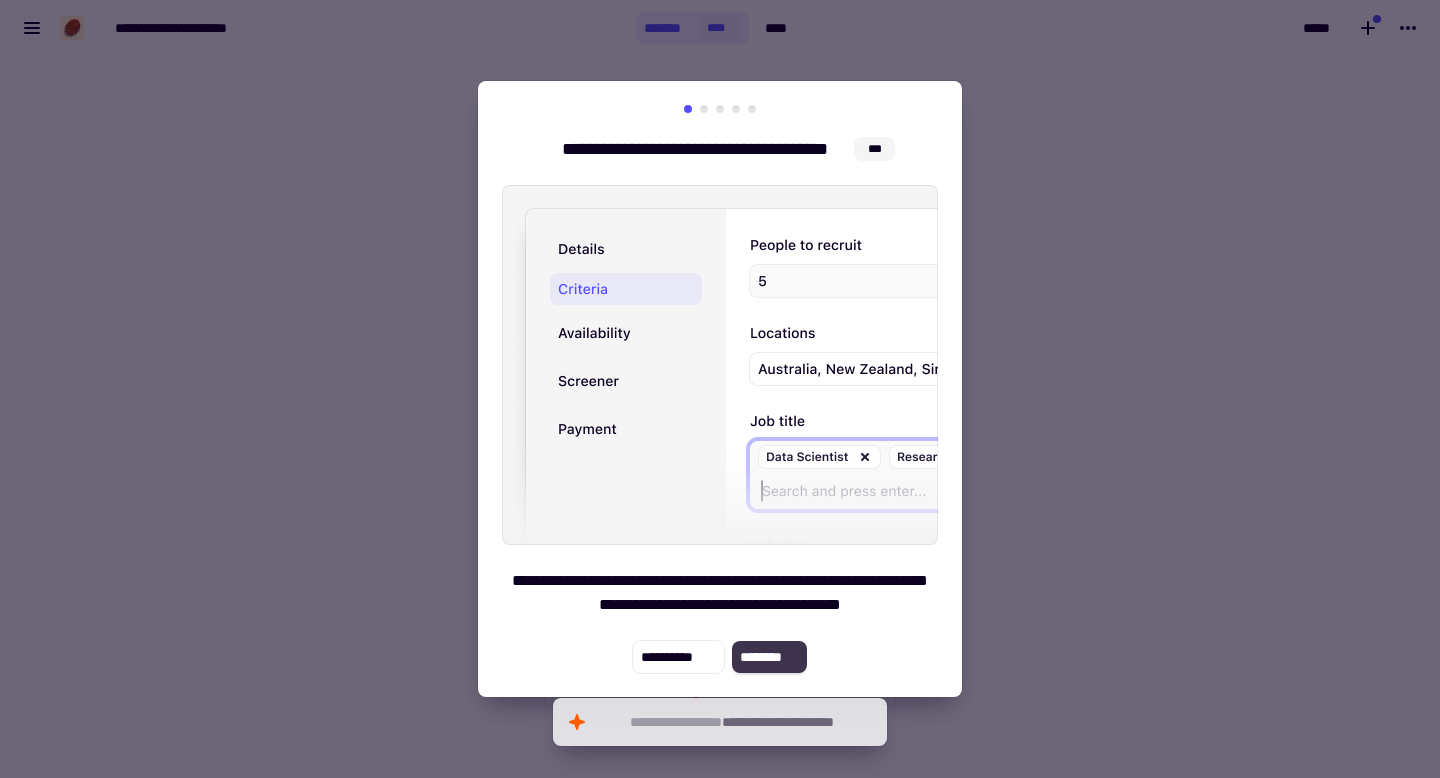 click on "********" 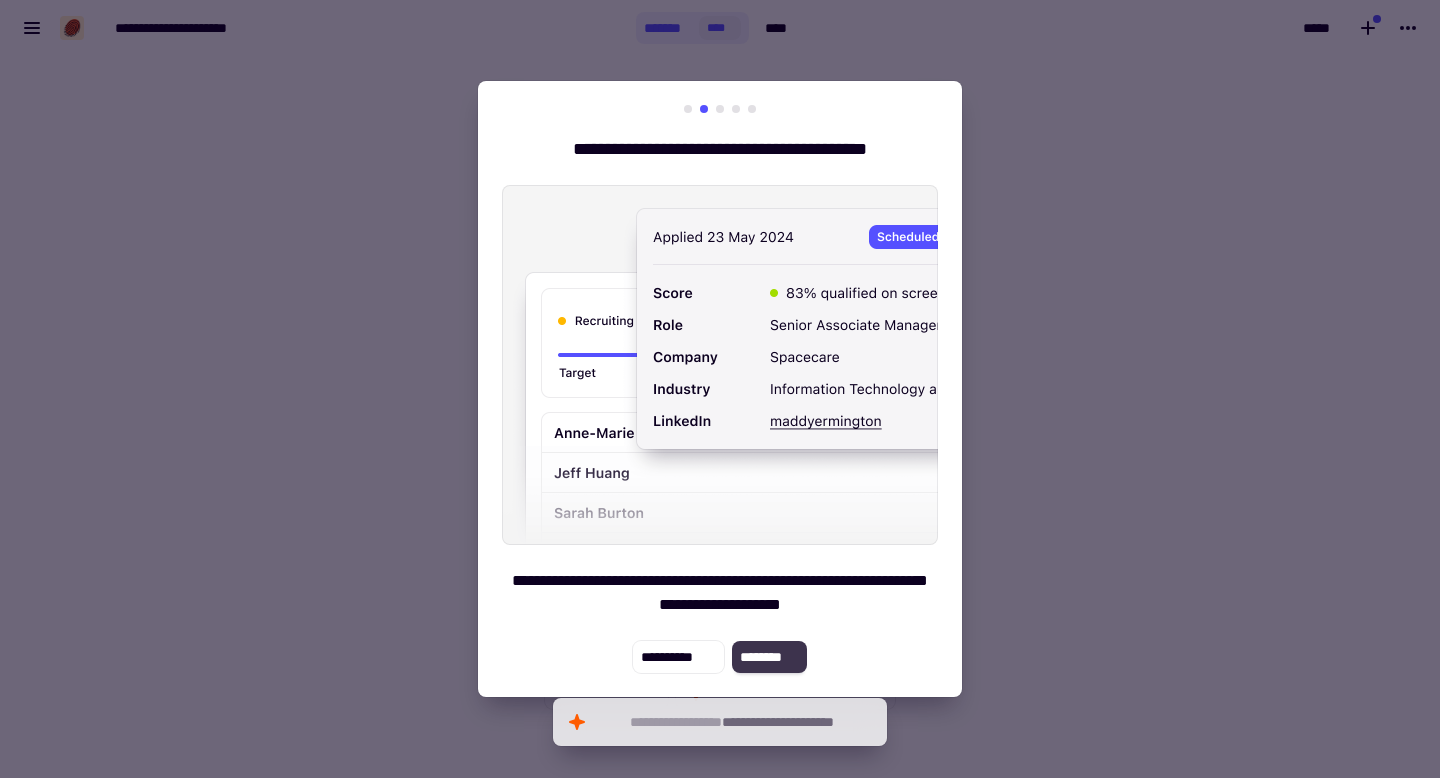 click on "********" 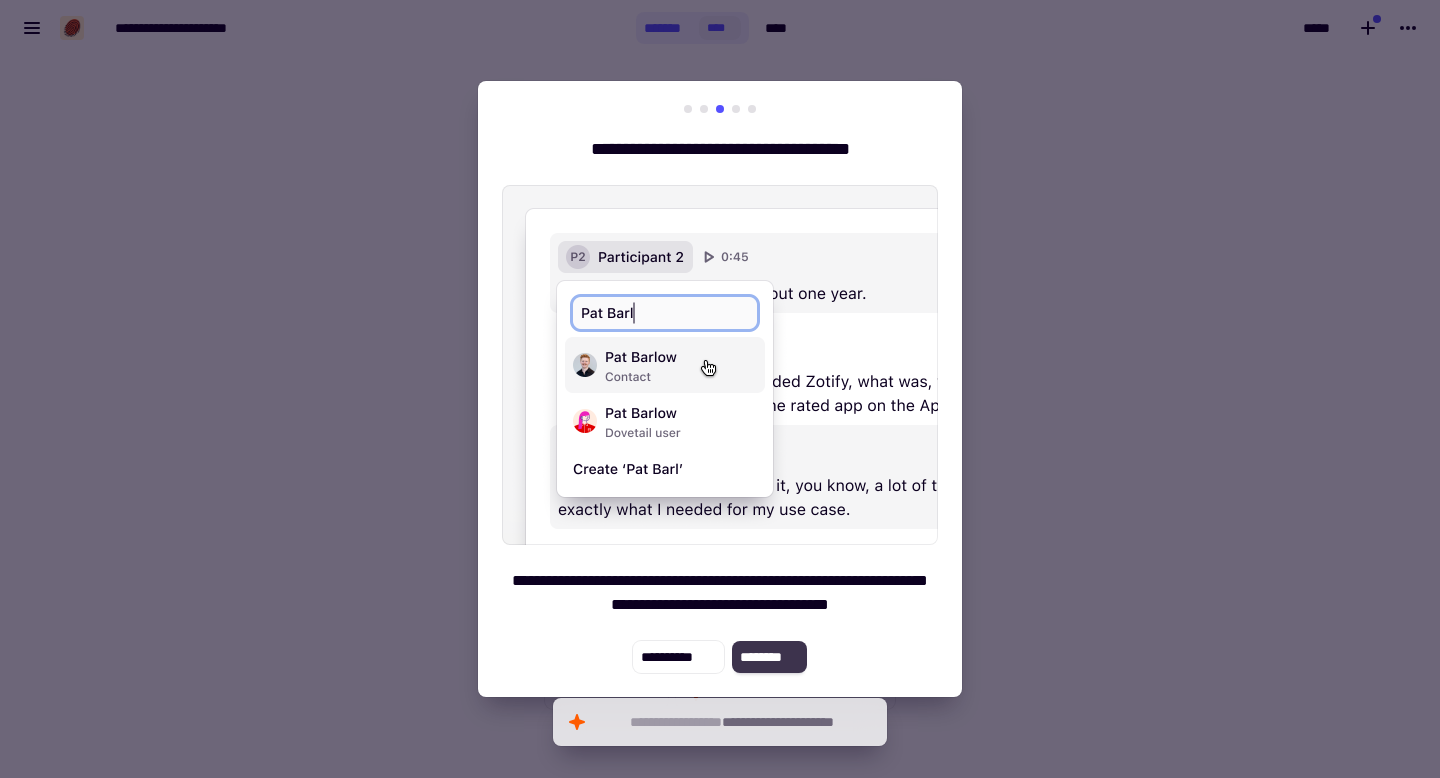 click on "********" 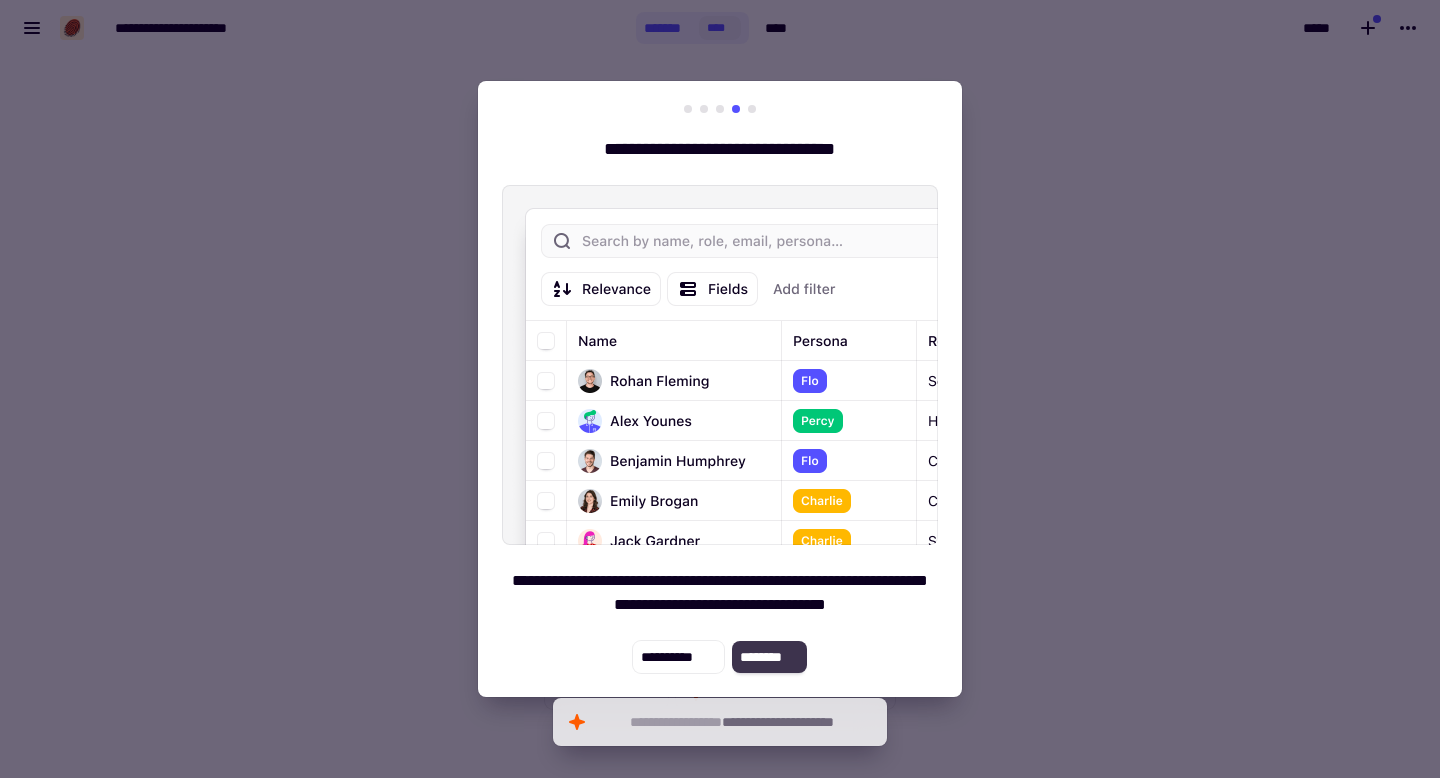 click on "********" 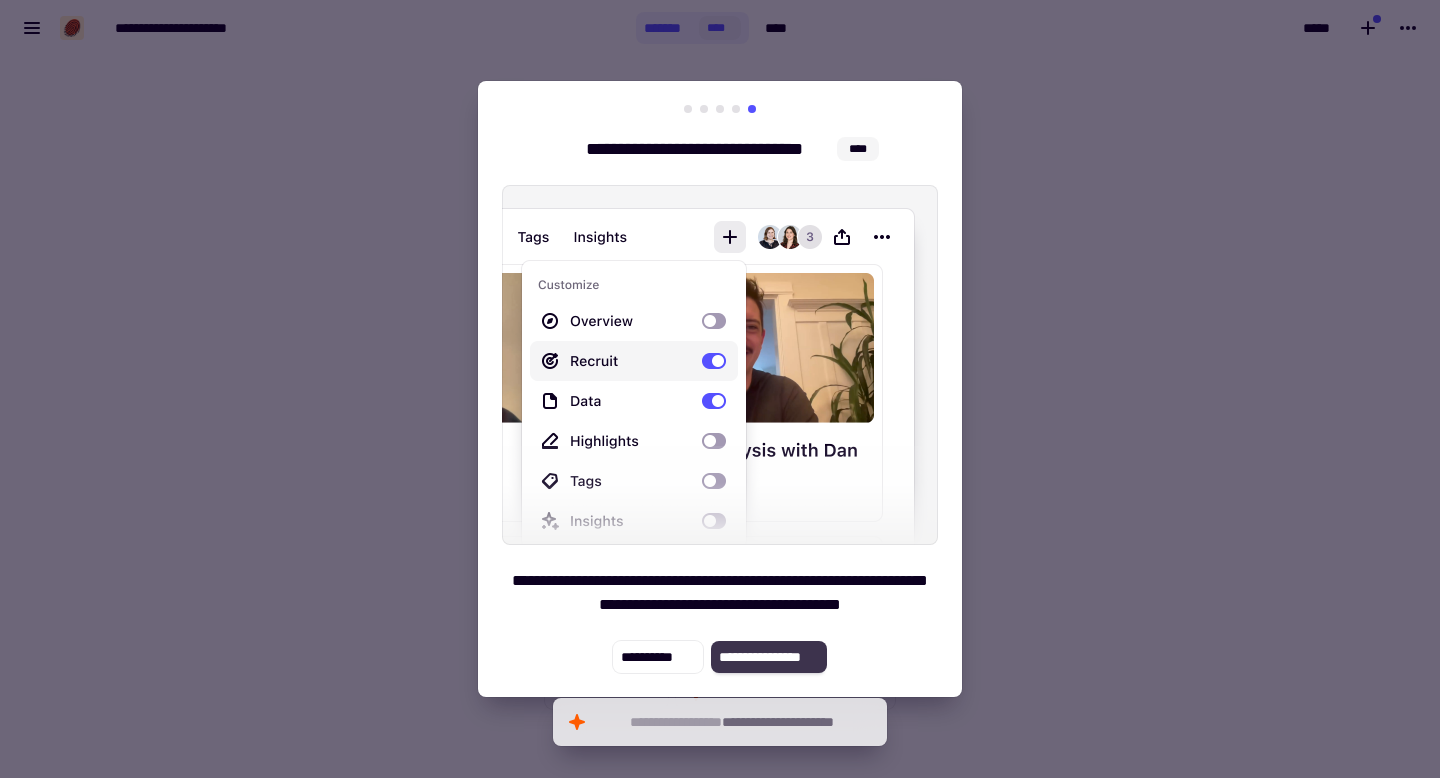 click on "**********" at bounding box center (720, 389) 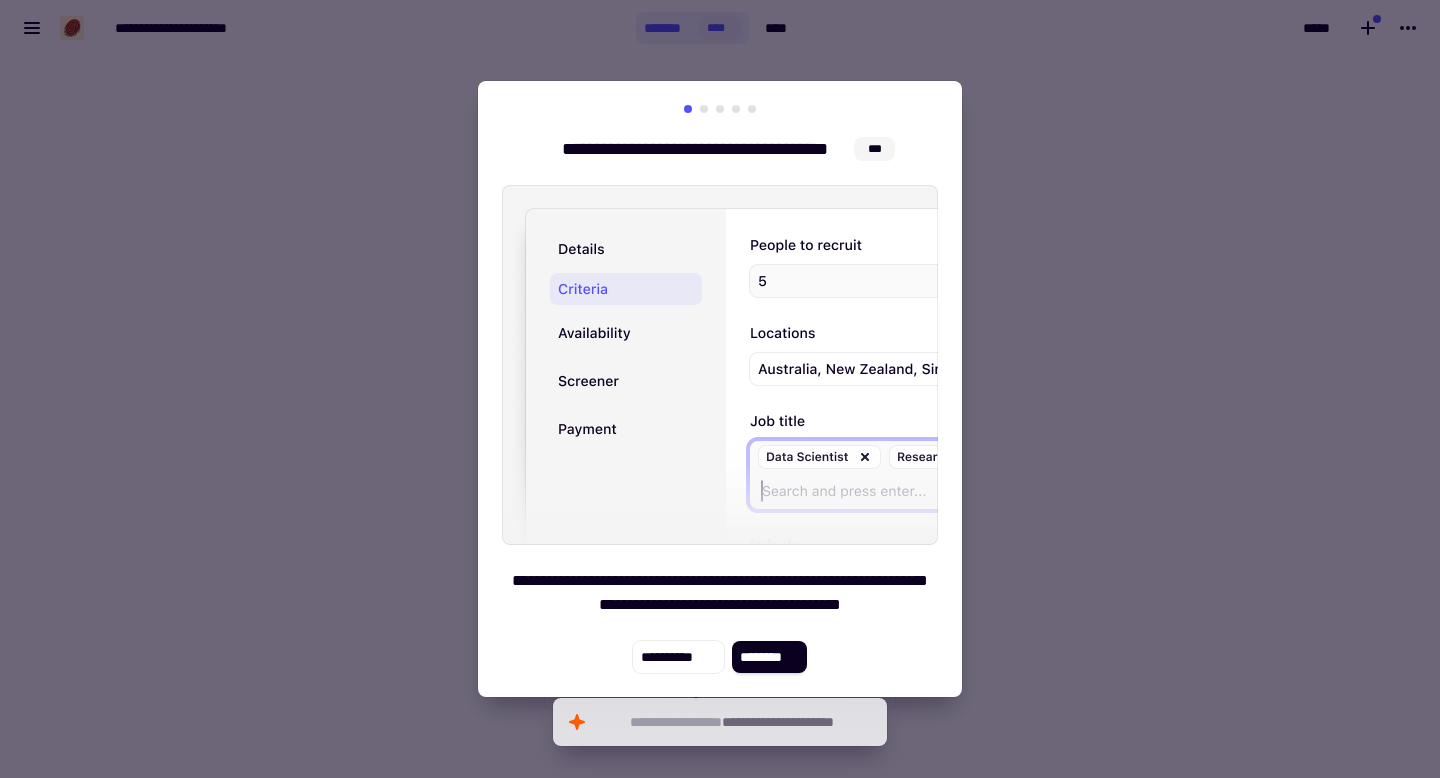 click on "********" 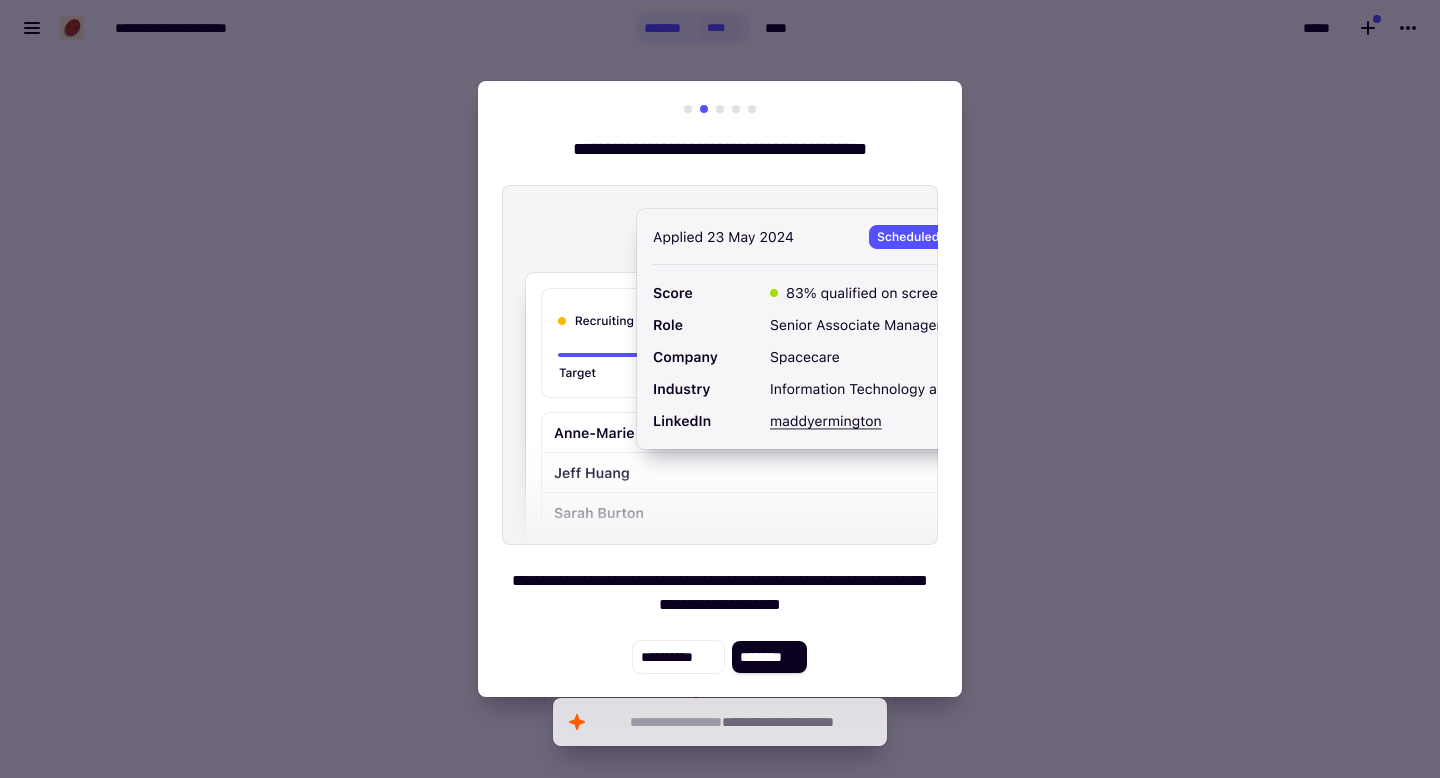 click on "********" 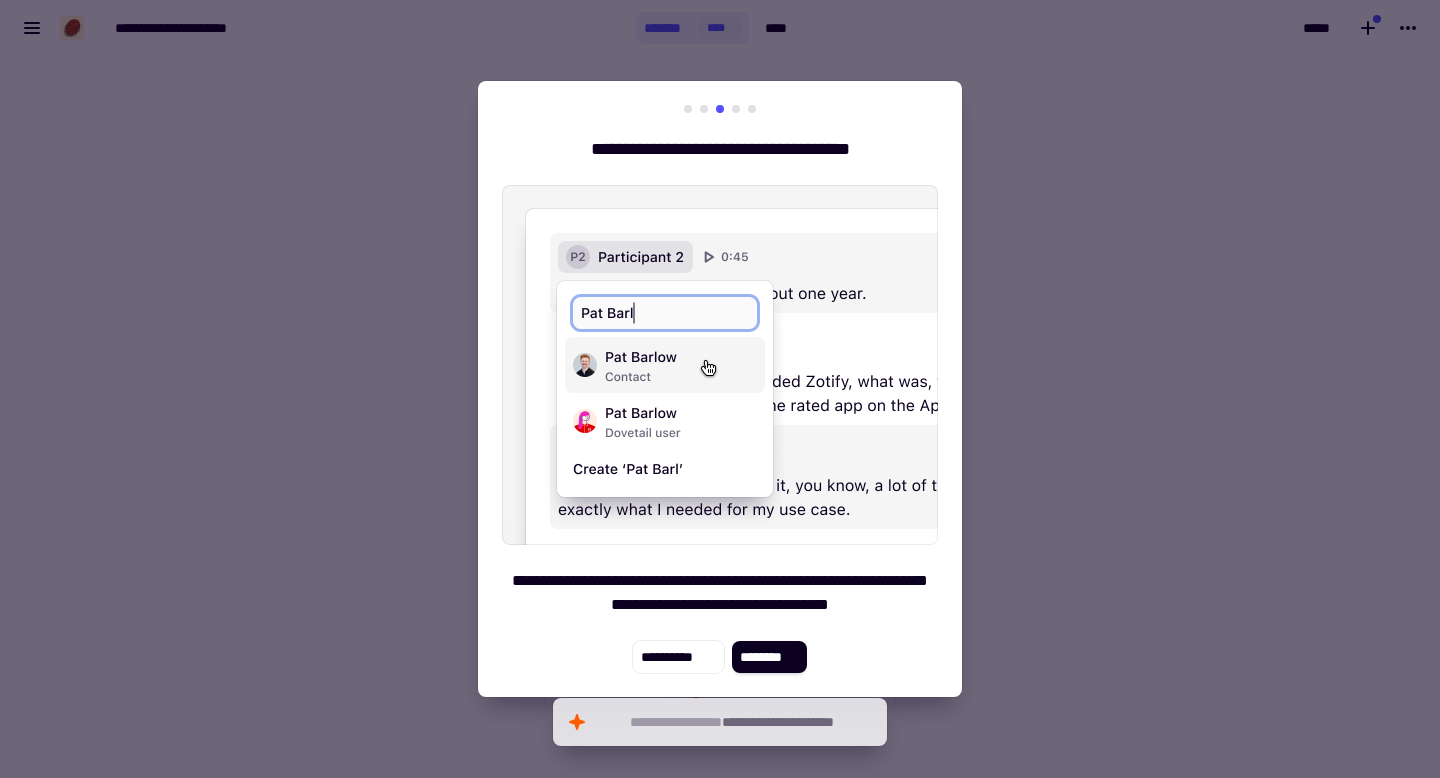 click on "********" 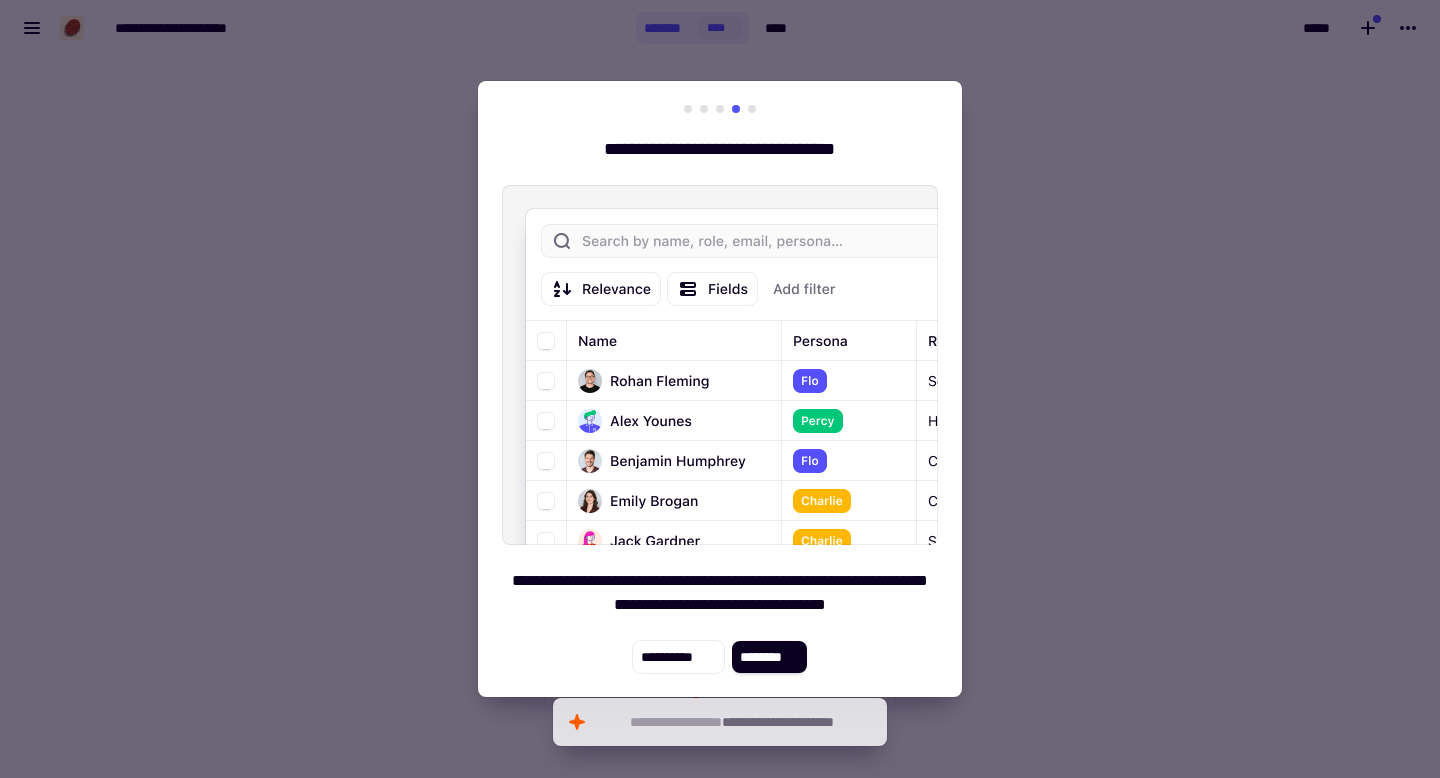 click on "********" 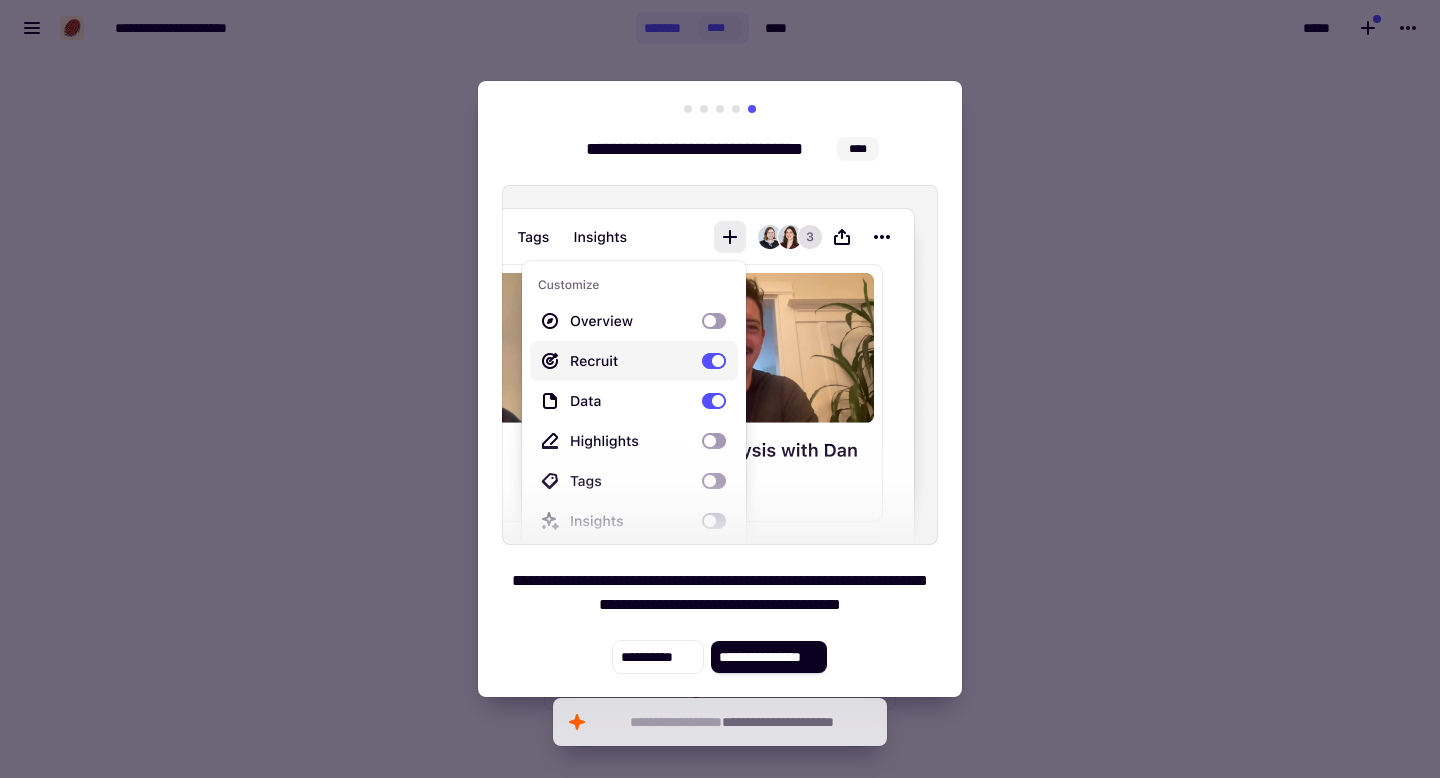 click at bounding box center (720, 389) 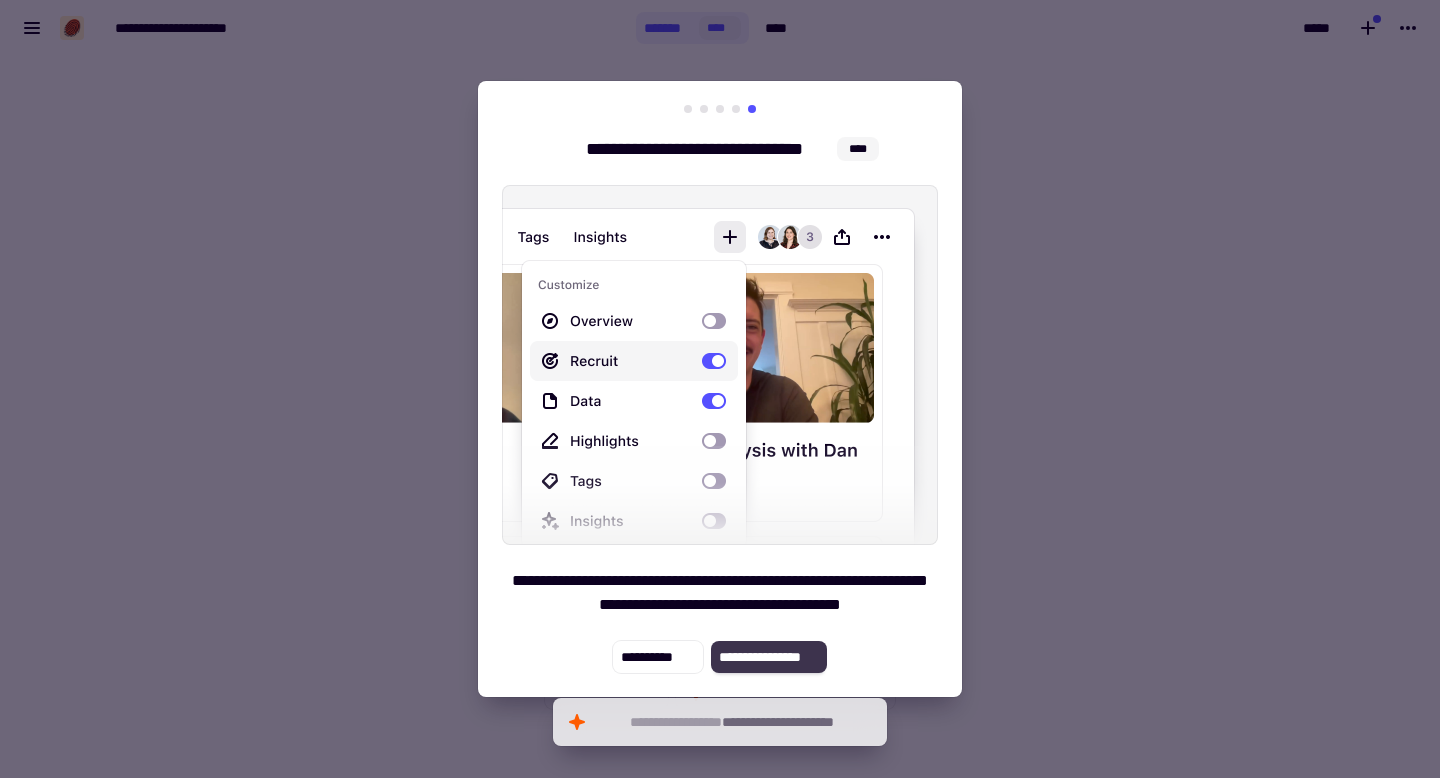 click on "**********" 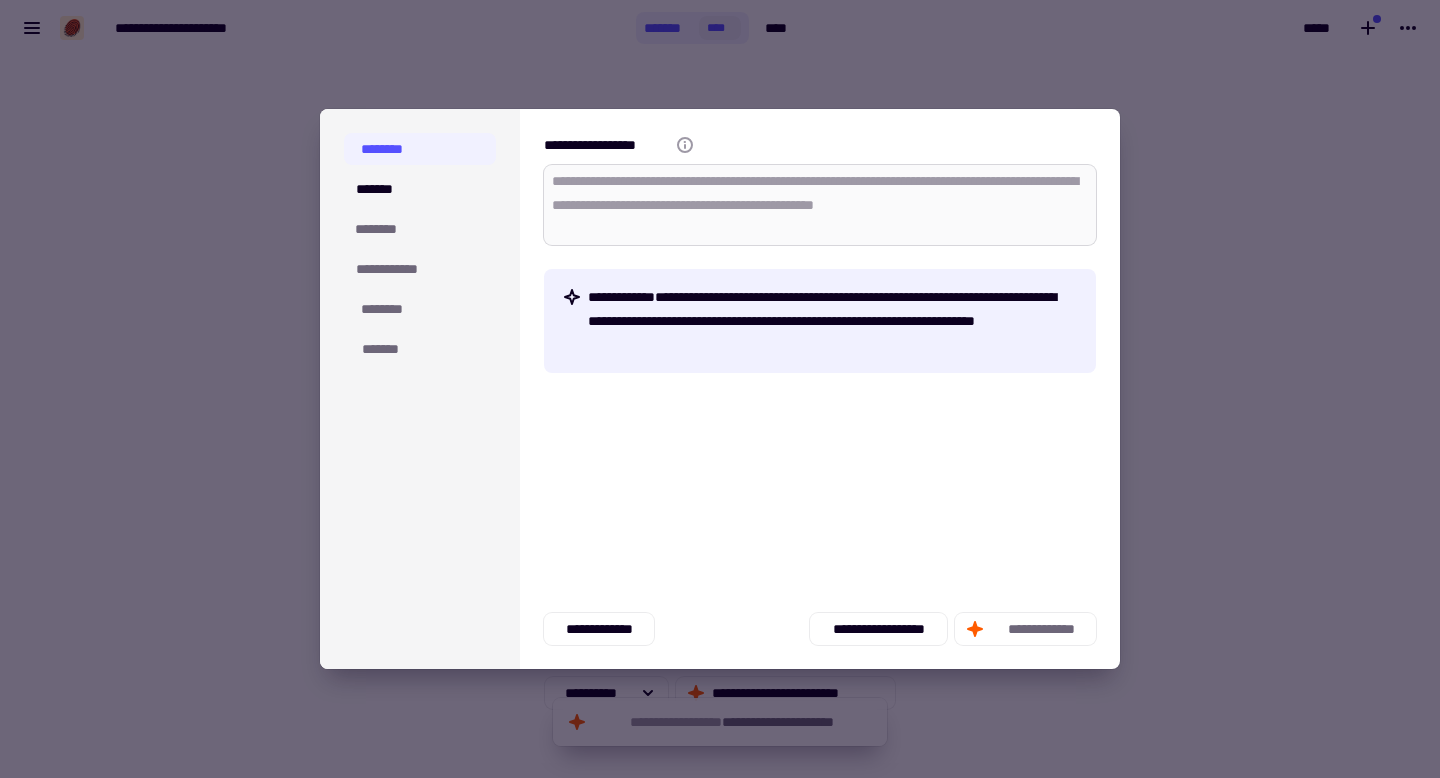 click on "**********" at bounding box center (820, 205) 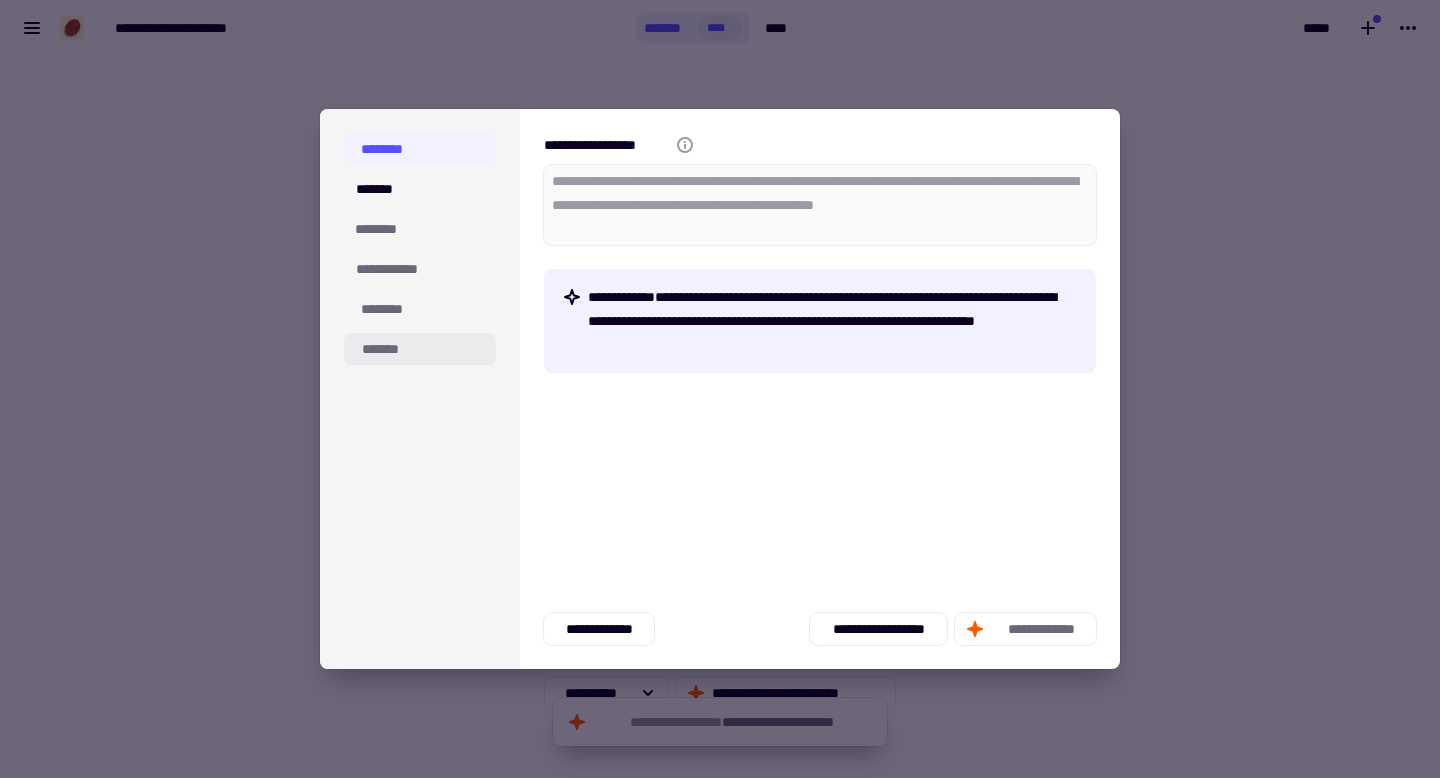 click on "*******" 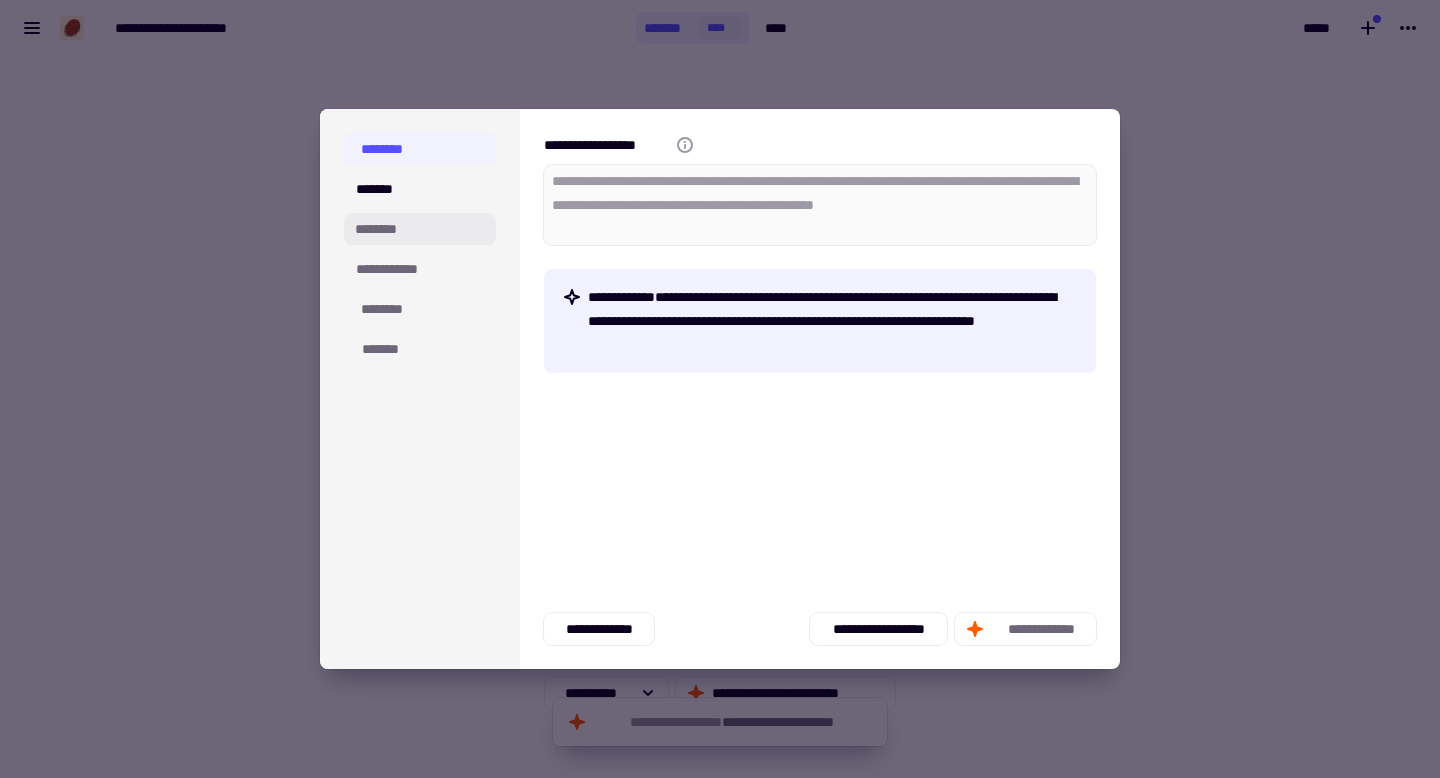 click on "********" 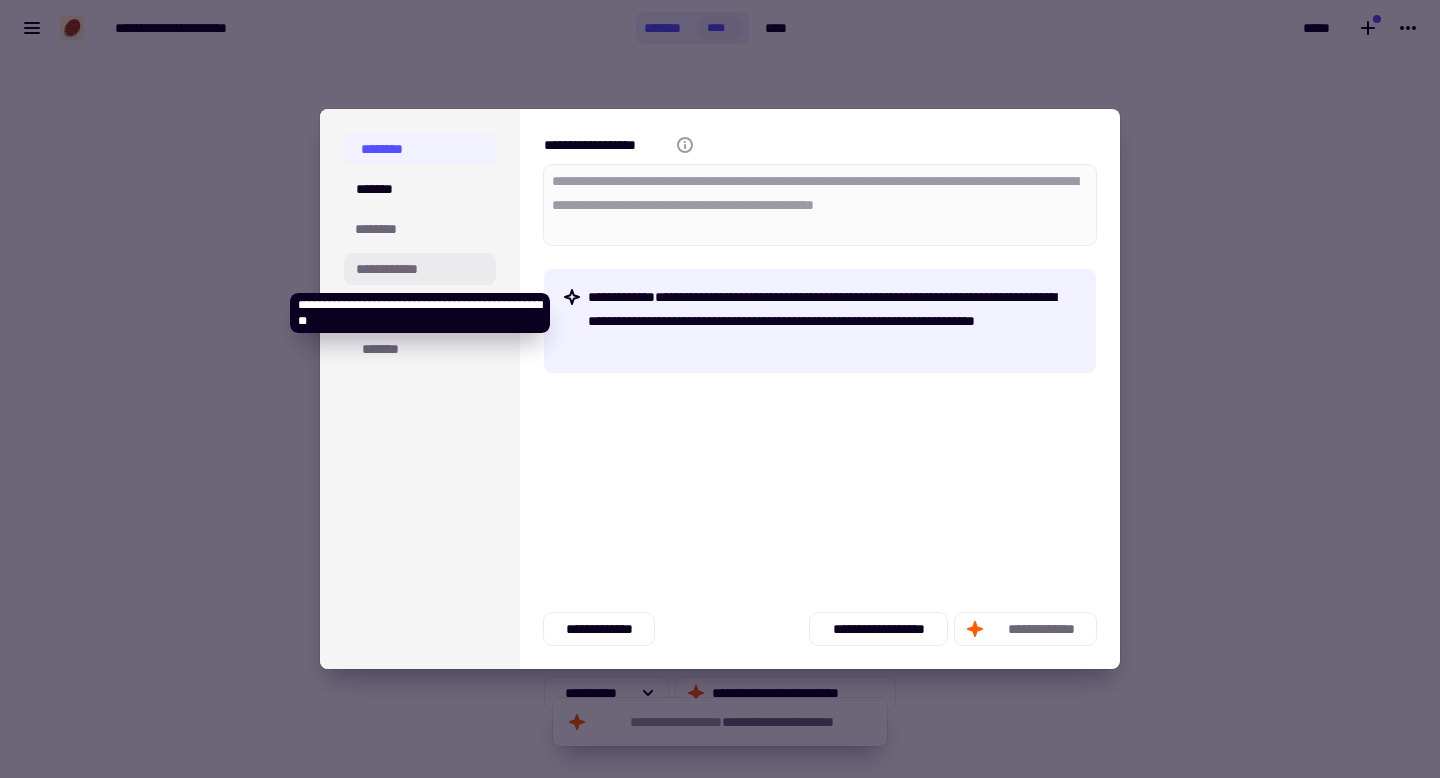 click on "**********" 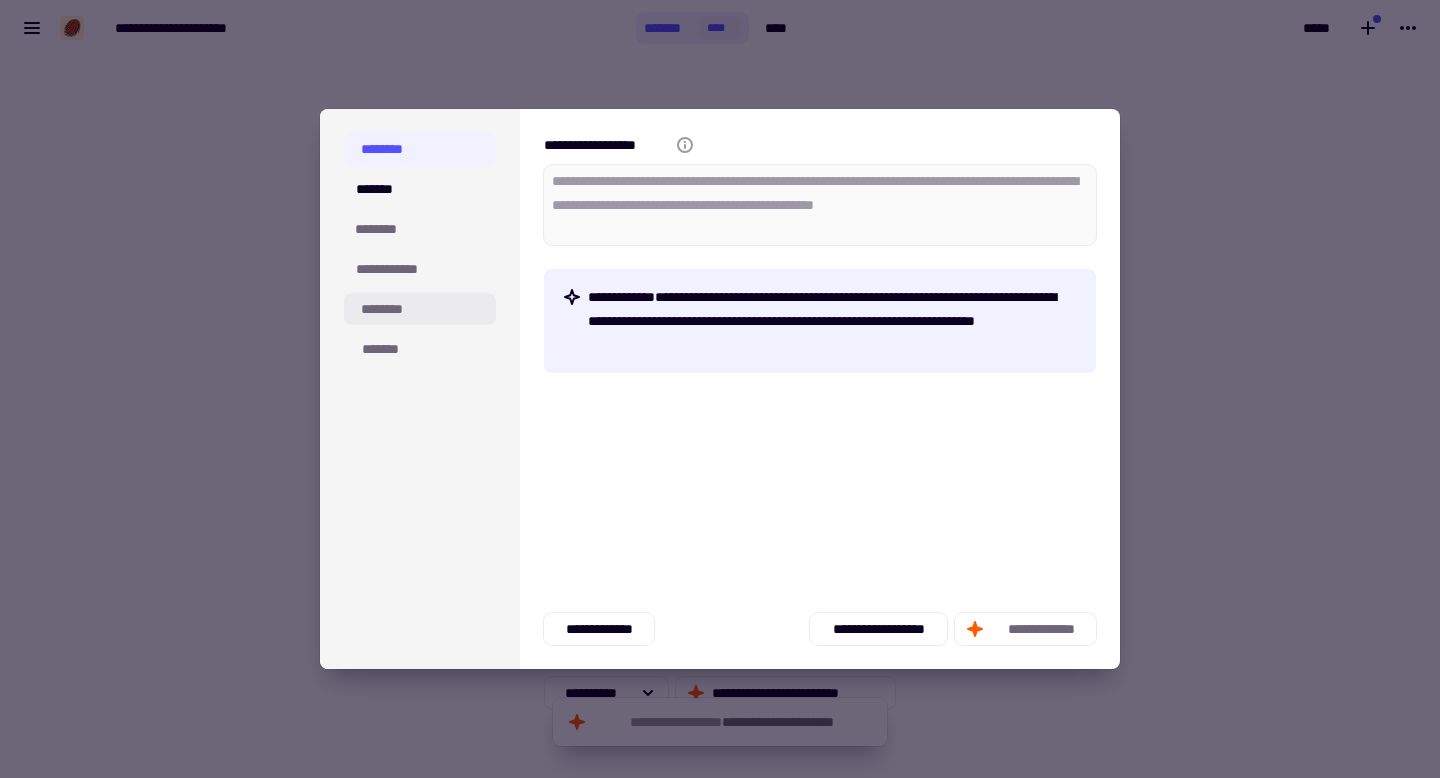 click on "********" 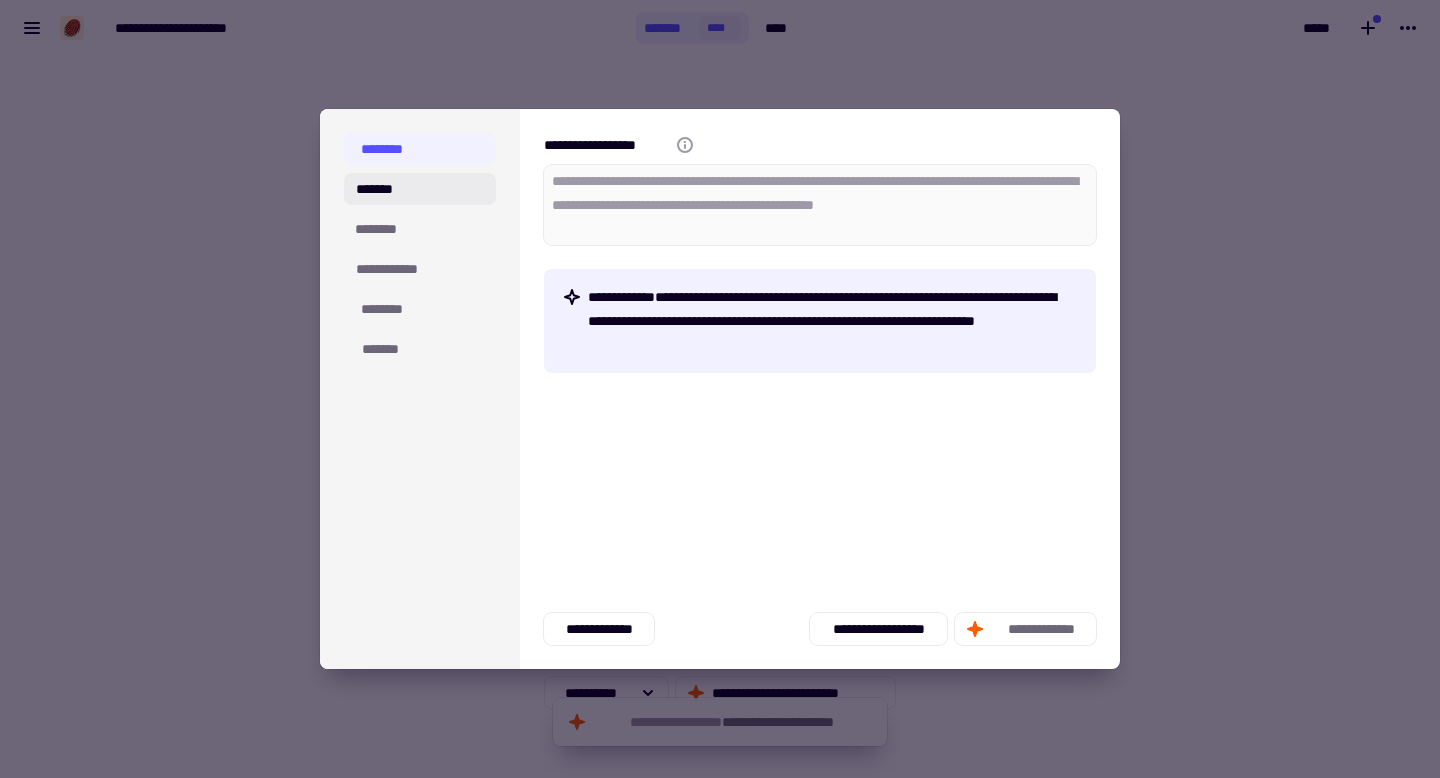 click on "*******" 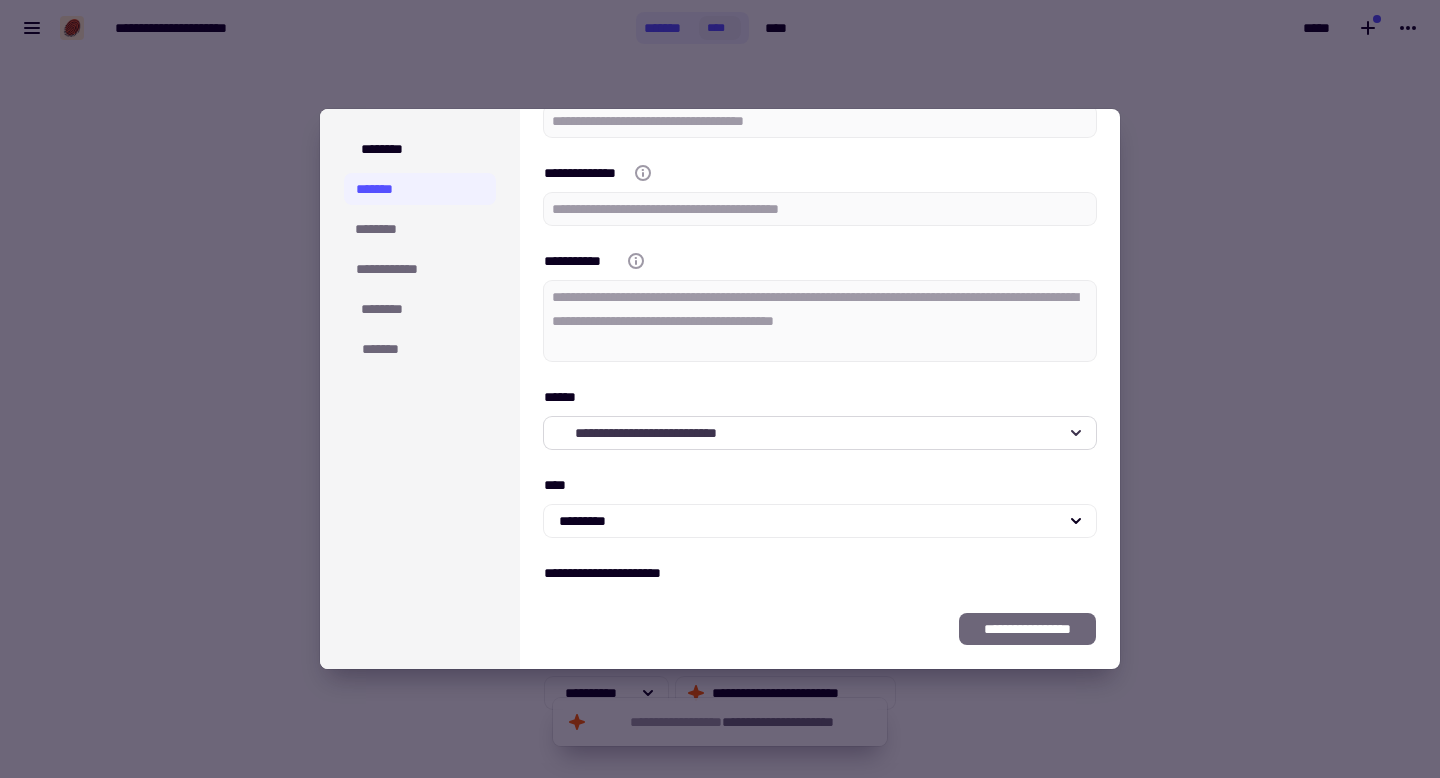 scroll, scrollTop: 120, scrollLeft: 0, axis: vertical 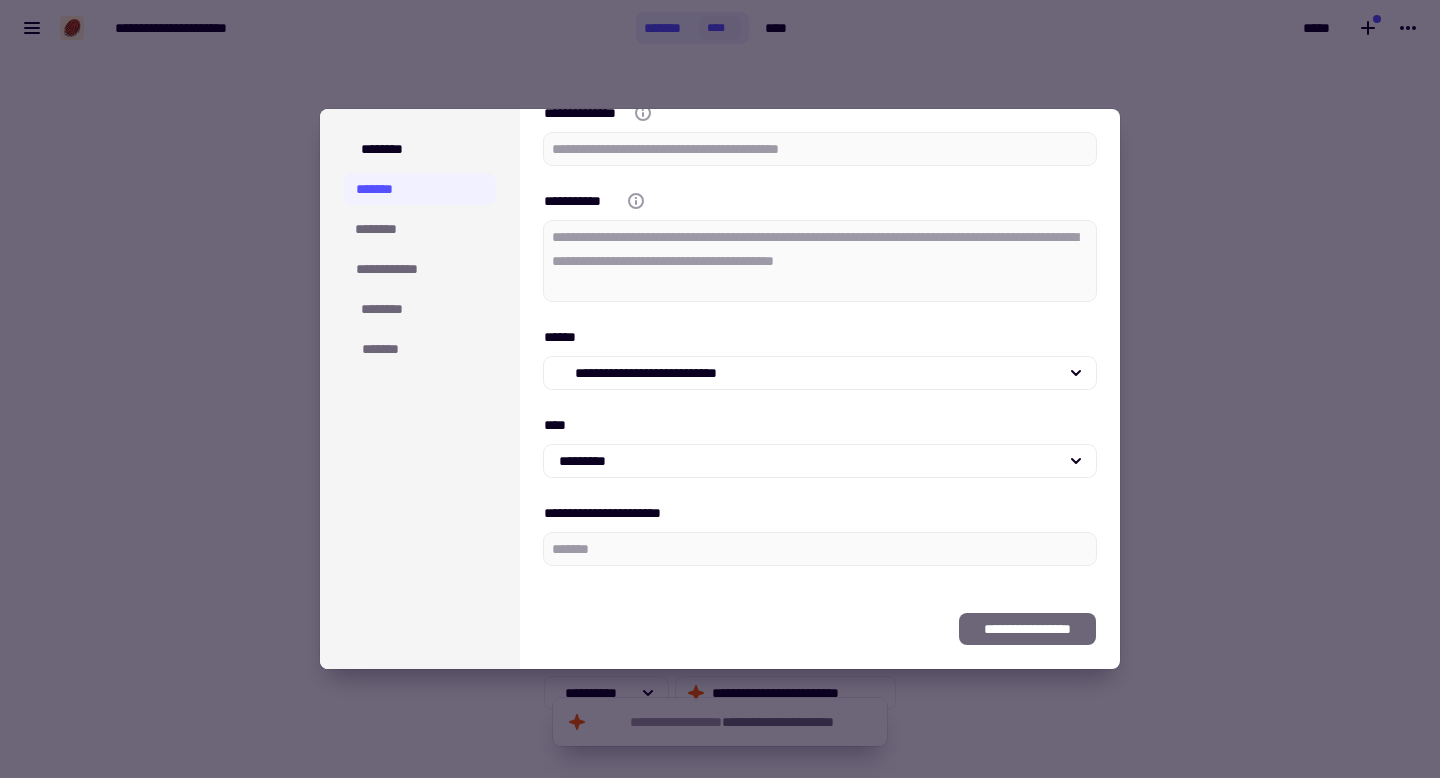 click at bounding box center [720, 389] 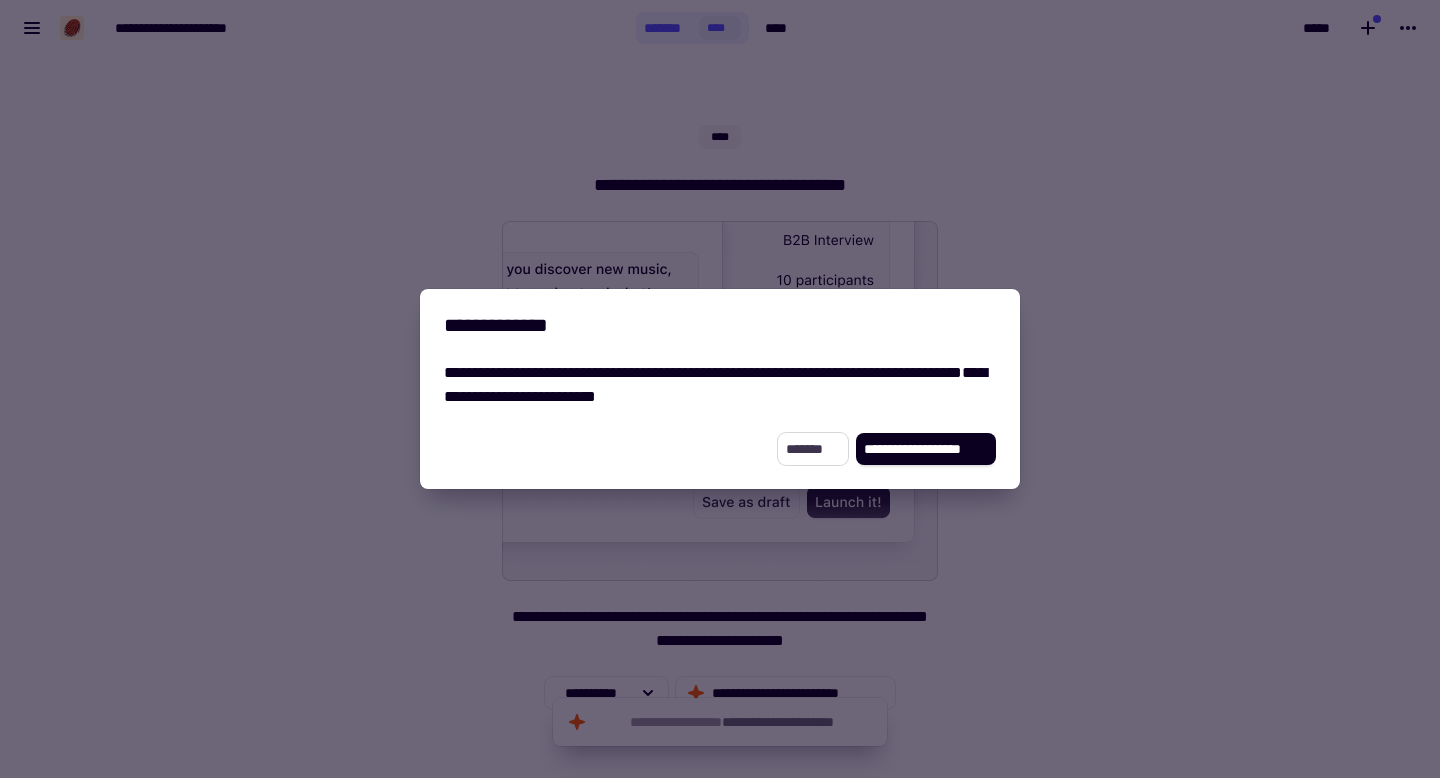 click on "*******" at bounding box center (813, 449) 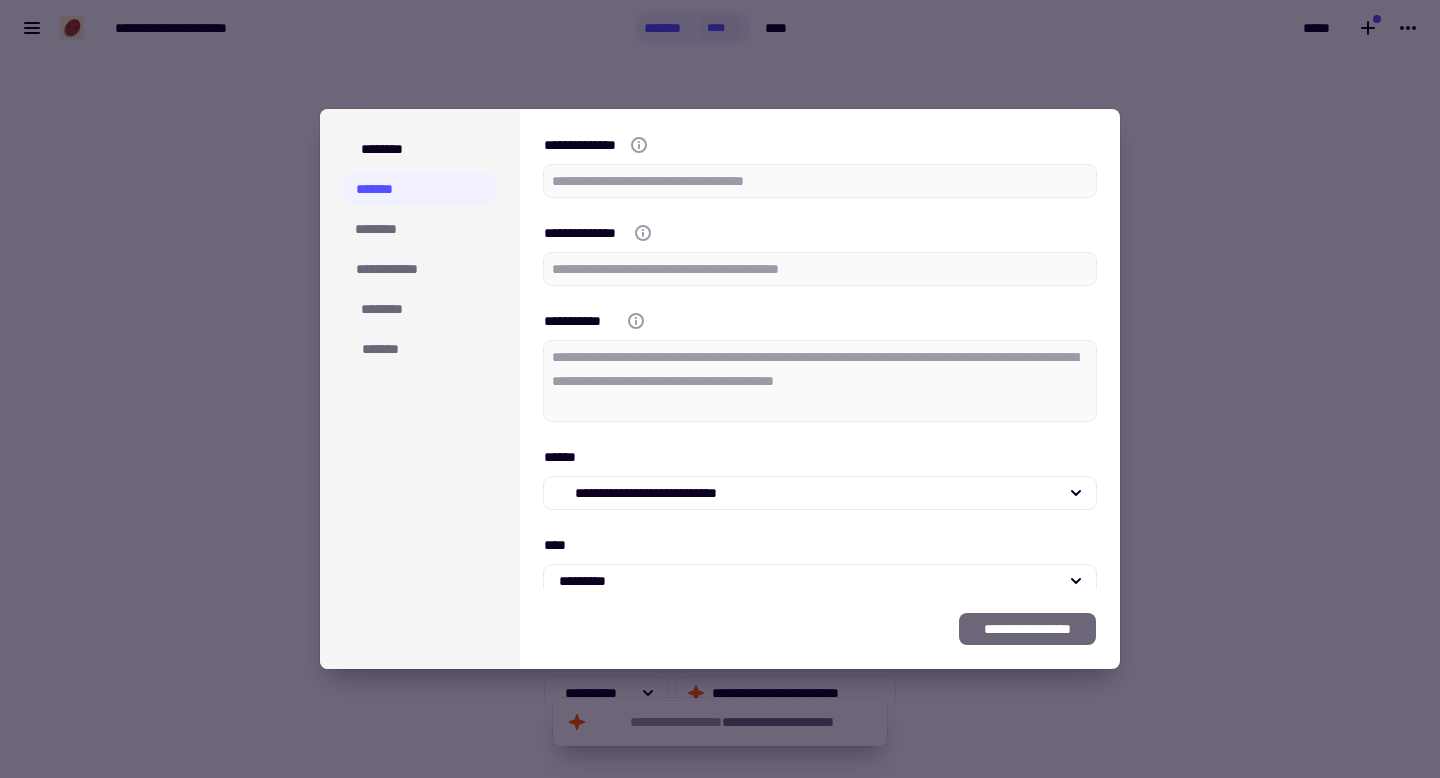 click at bounding box center [720, 389] 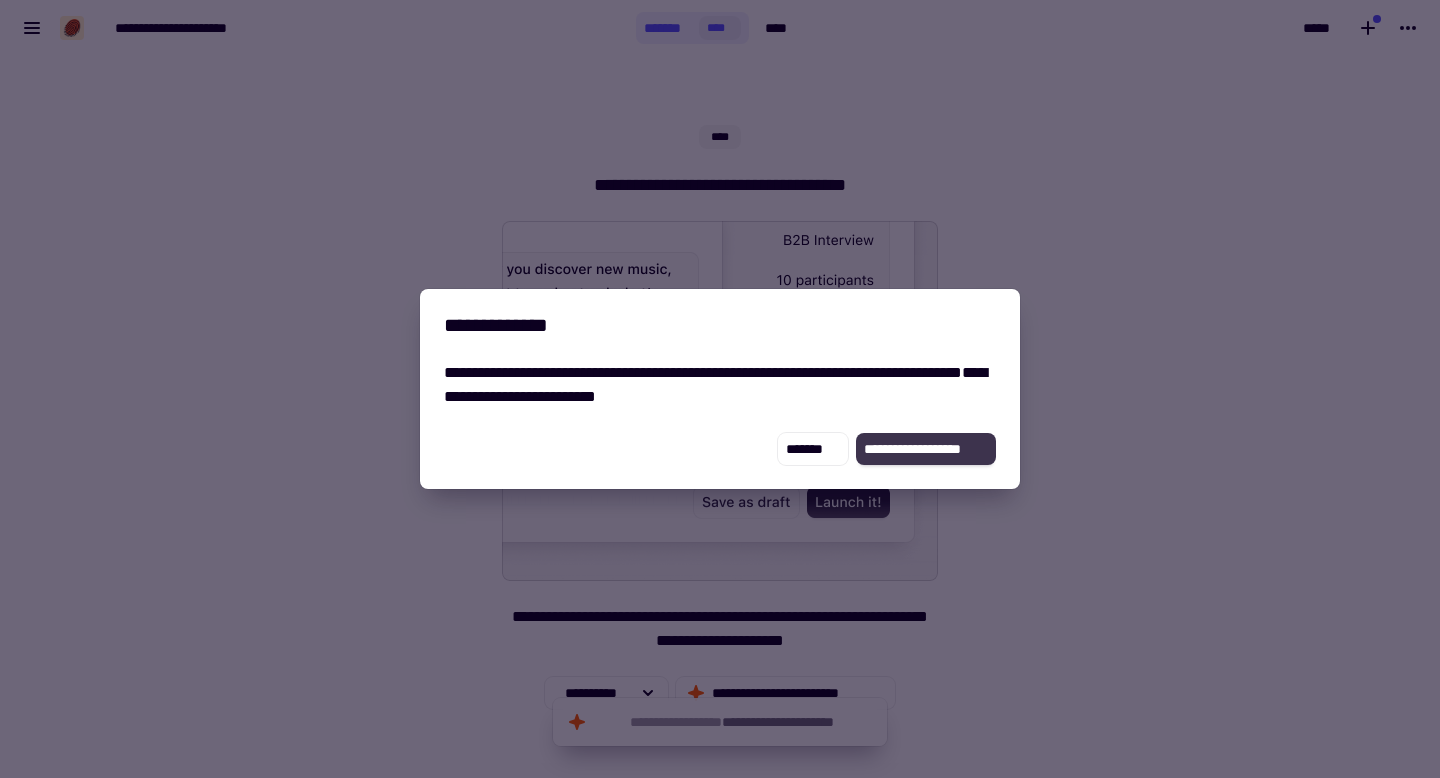 click on "**********" at bounding box center [926, 449] 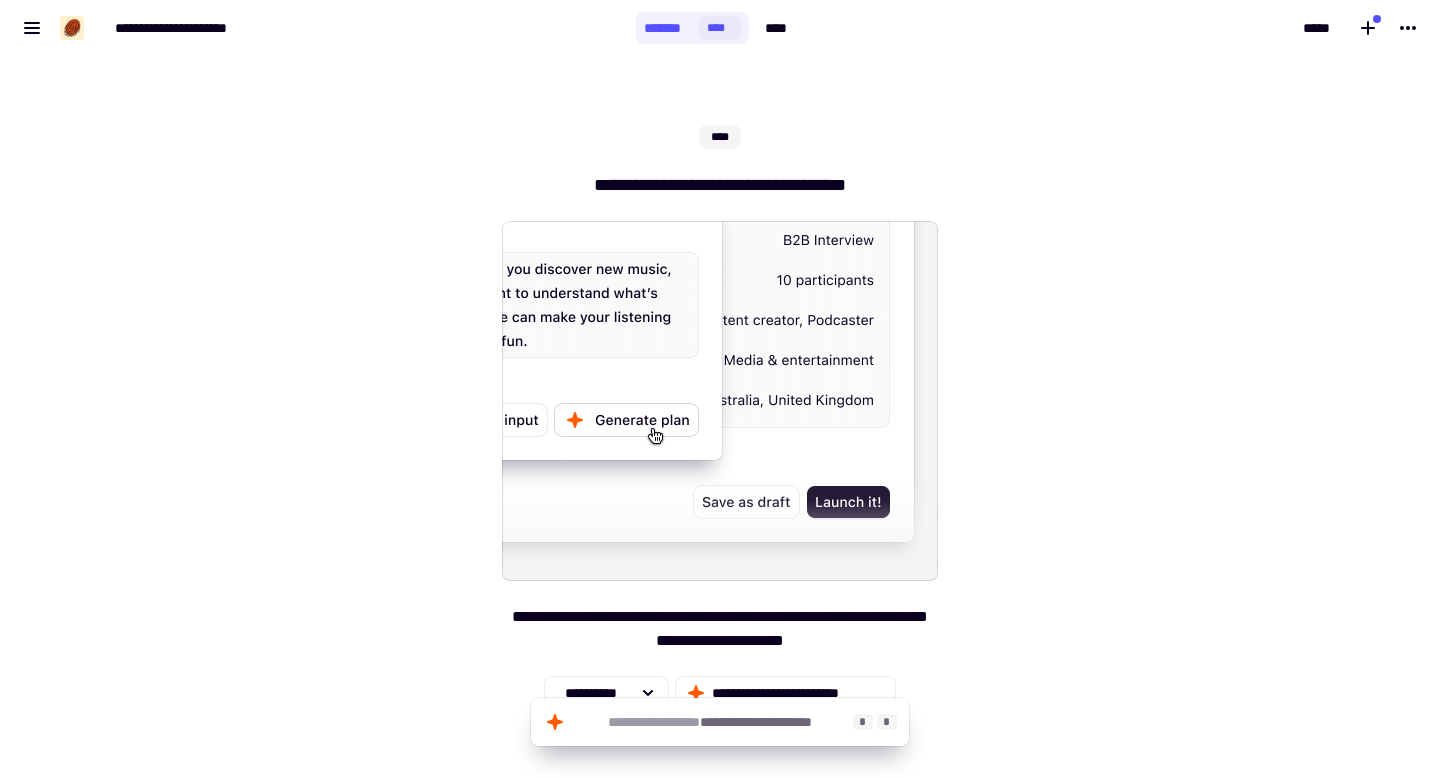 click on "**********" 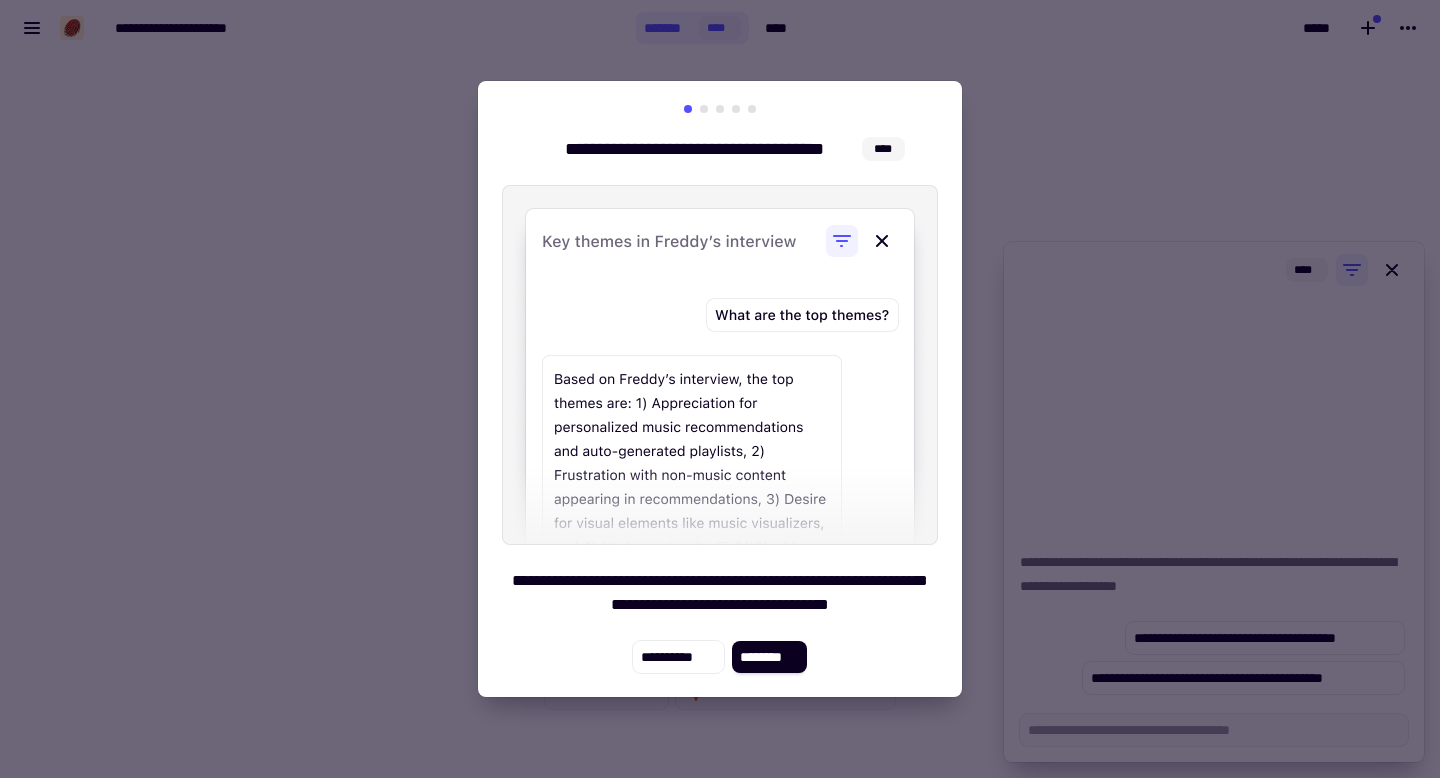click on "**********" at bounding box center [720, 389] 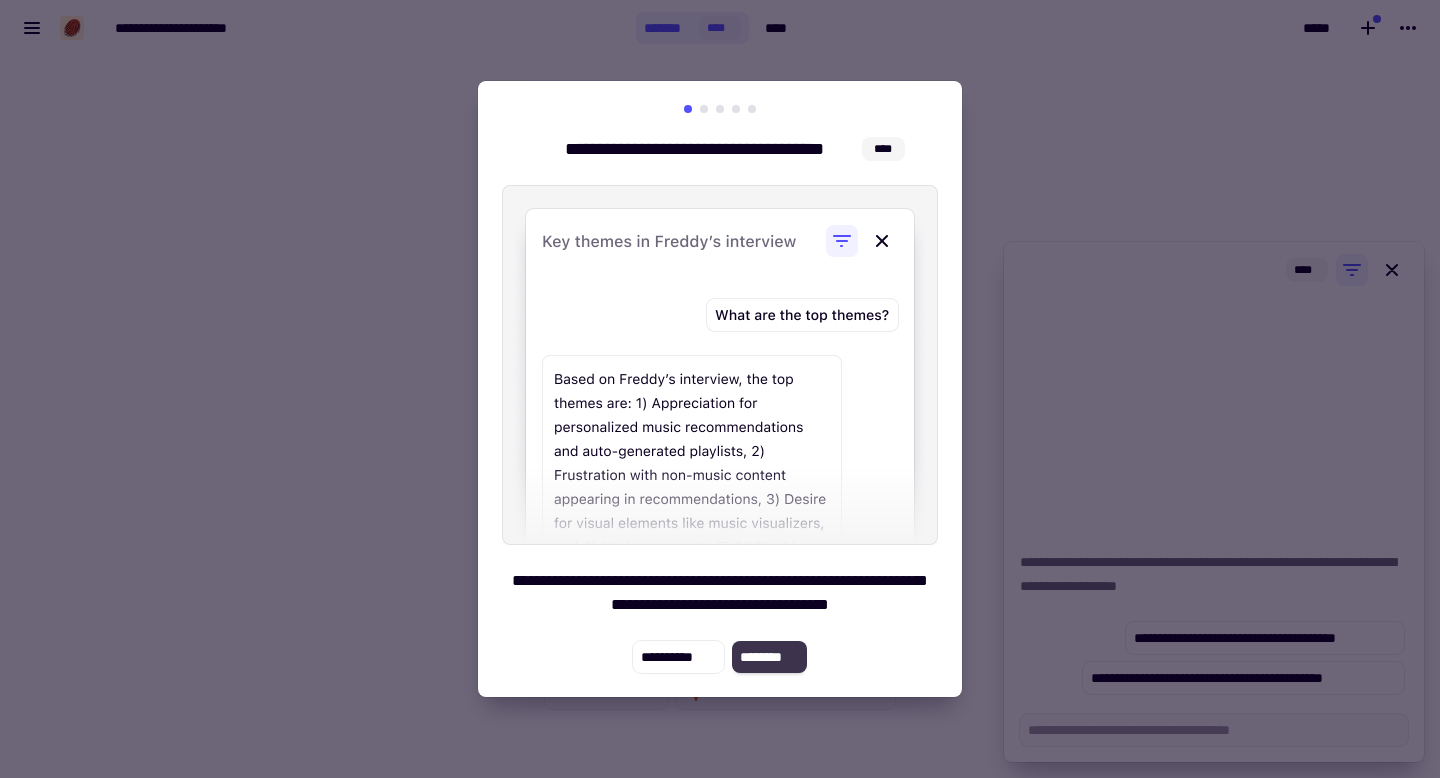 click on "********" 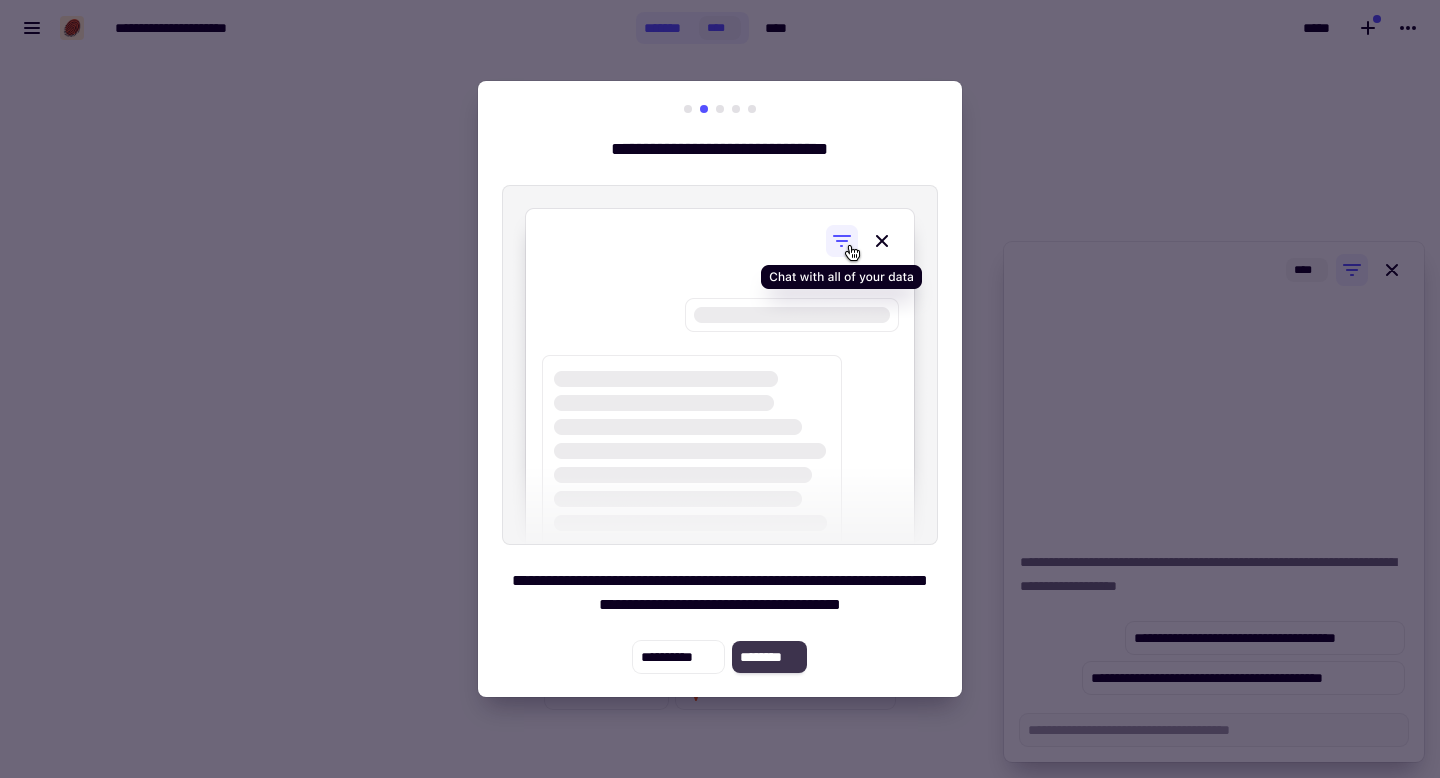 click on "********" 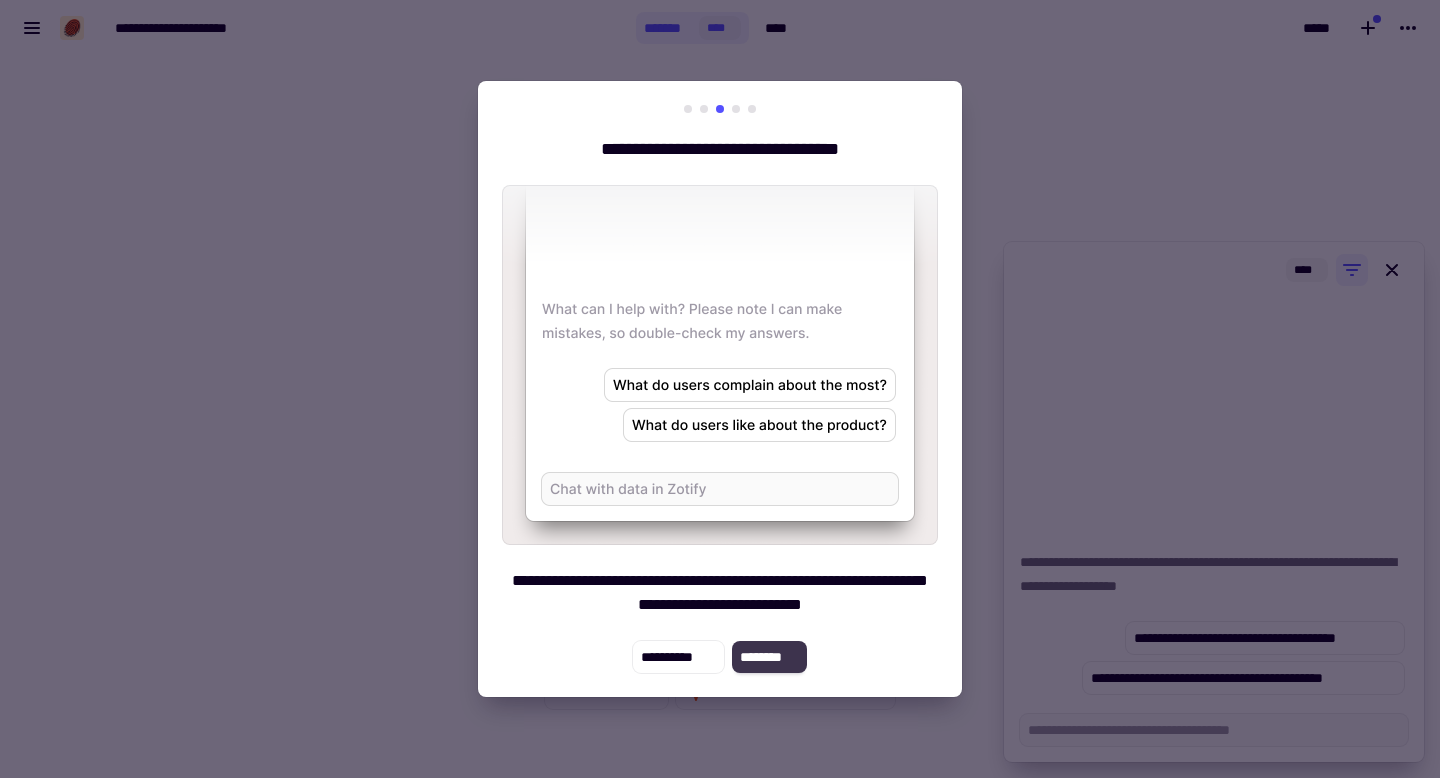click on "********" 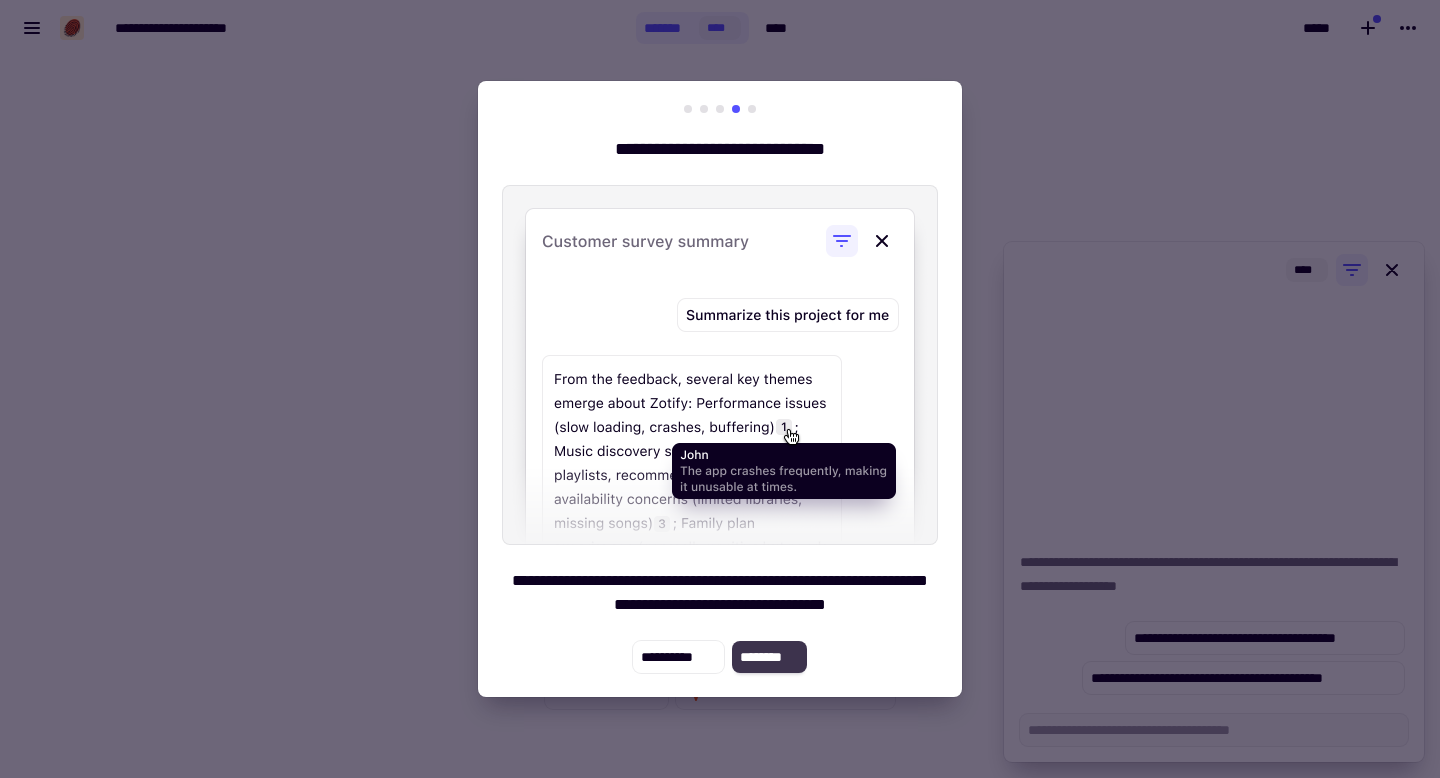 click on "********" 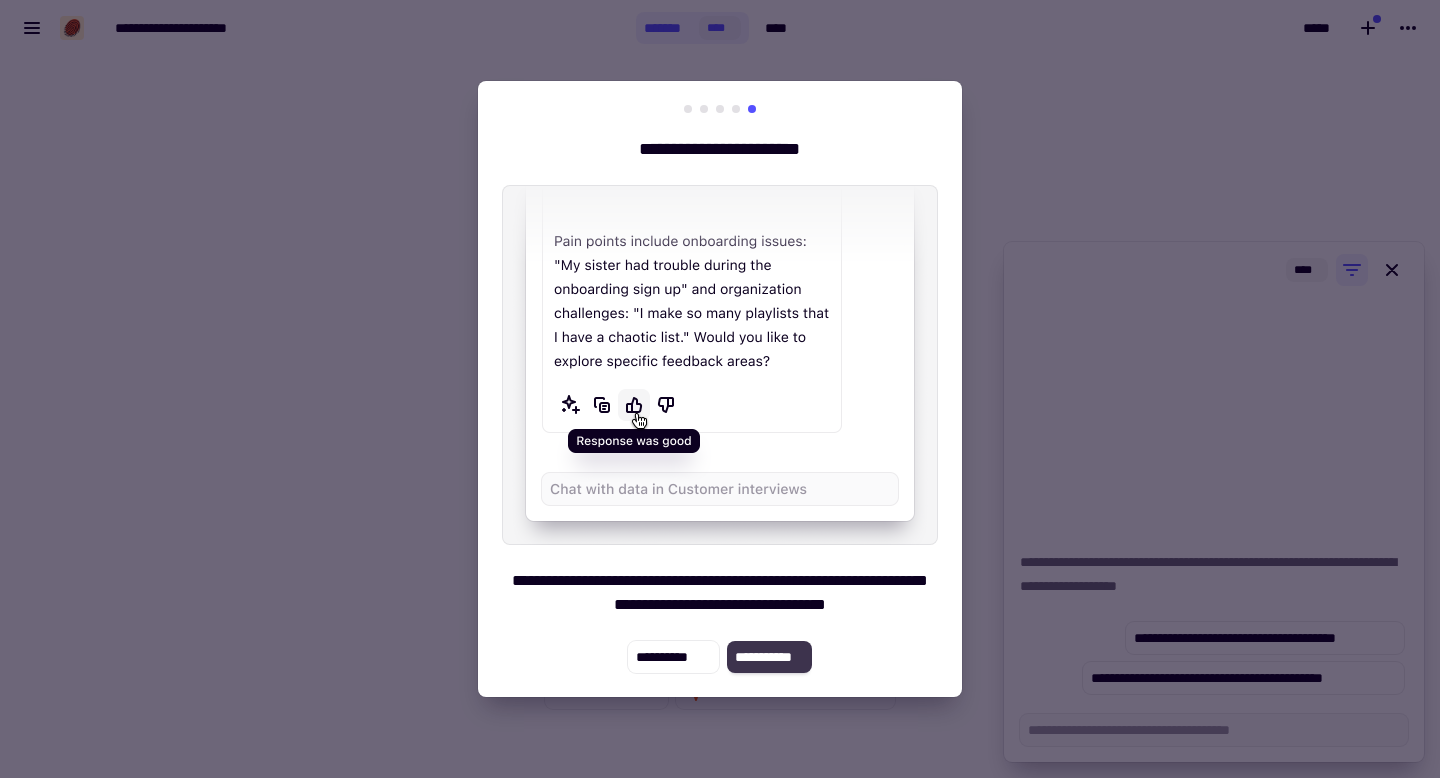 click on "**********" 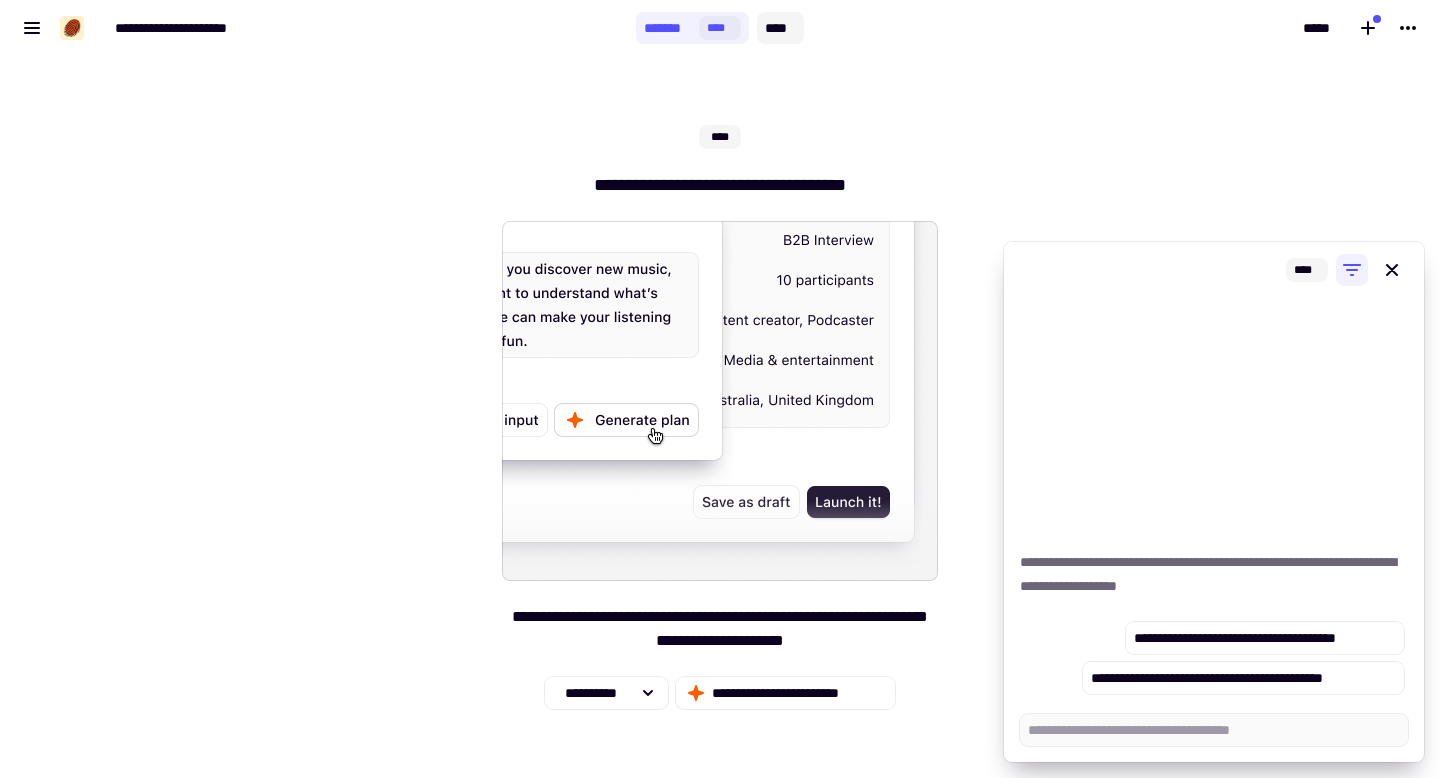 click on "****" 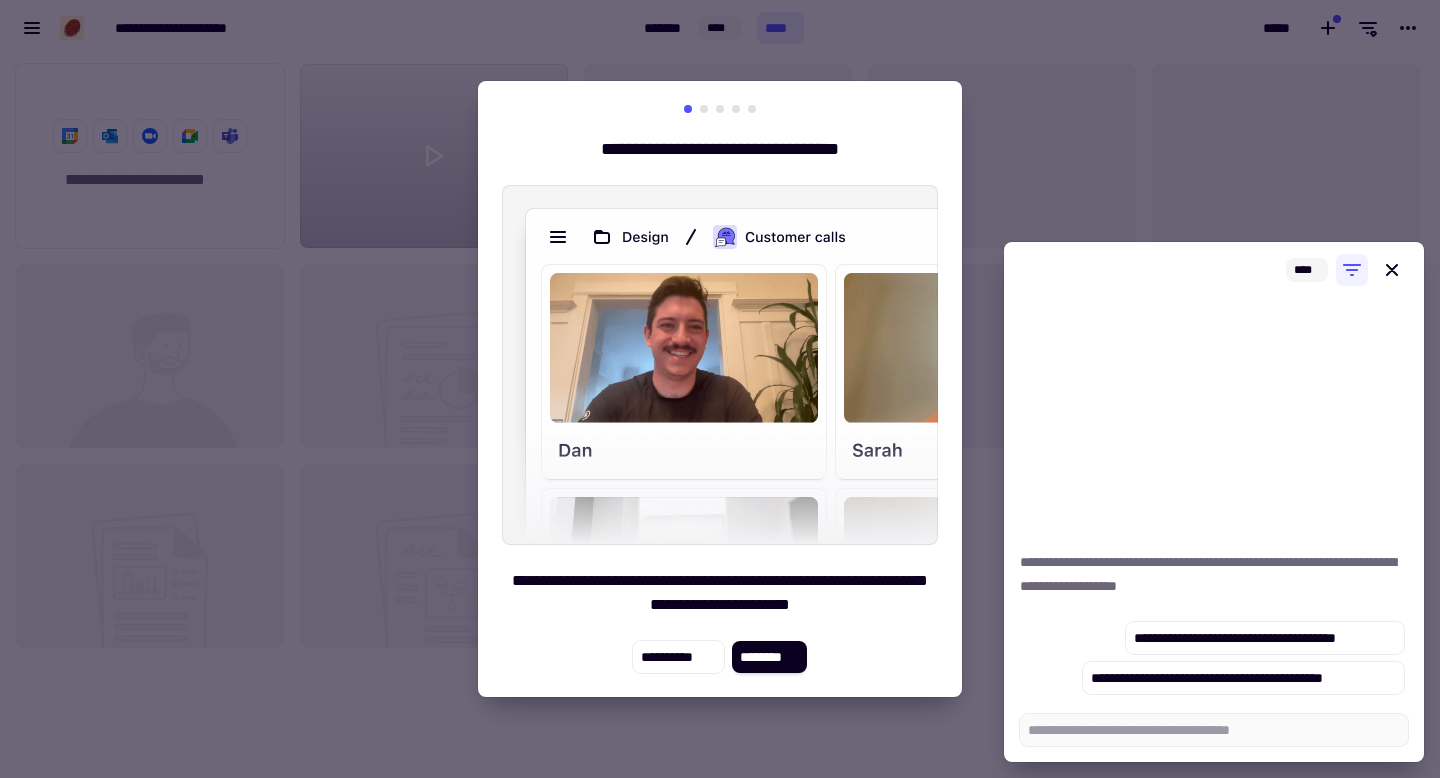 scroll, scrollTop: 1, scrollLeft: 1, axis: both 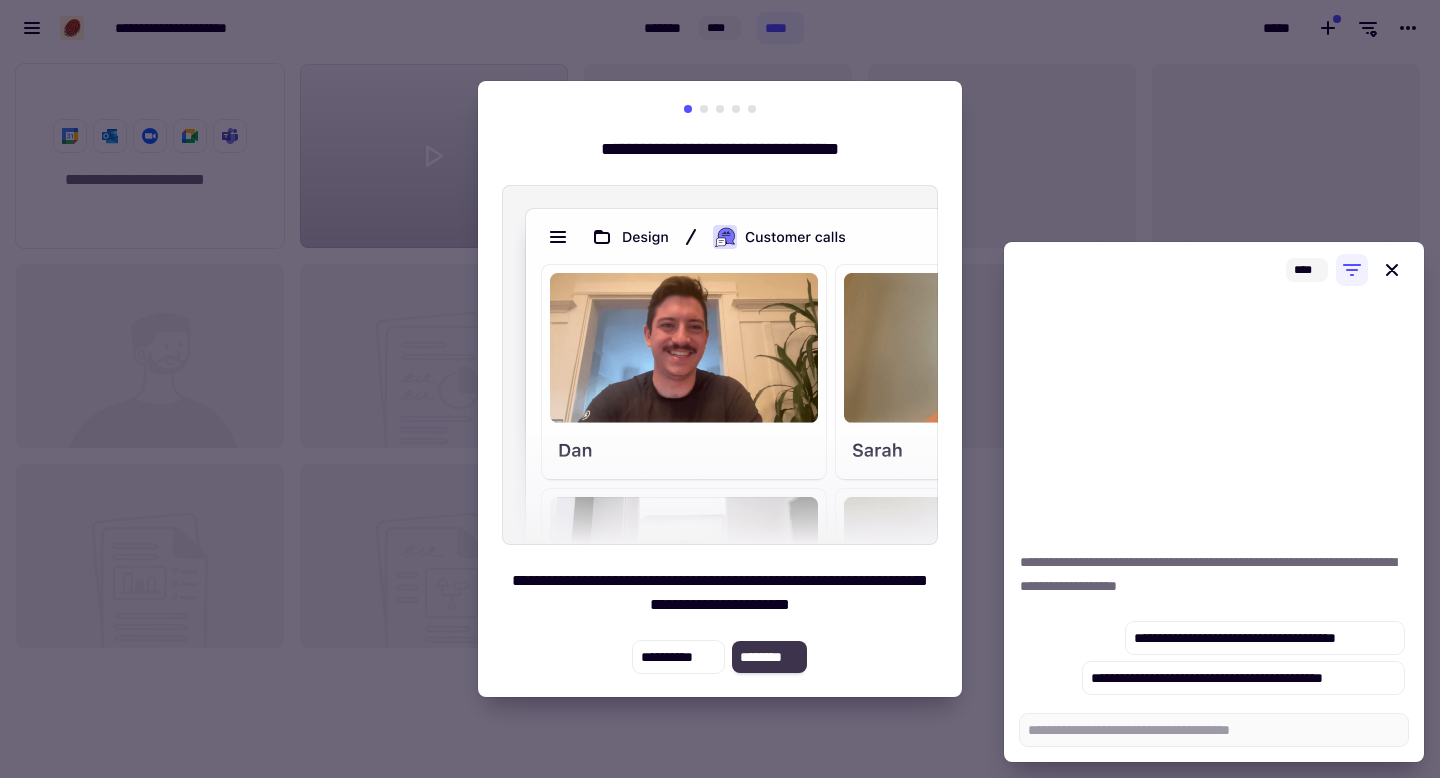 click on "********" 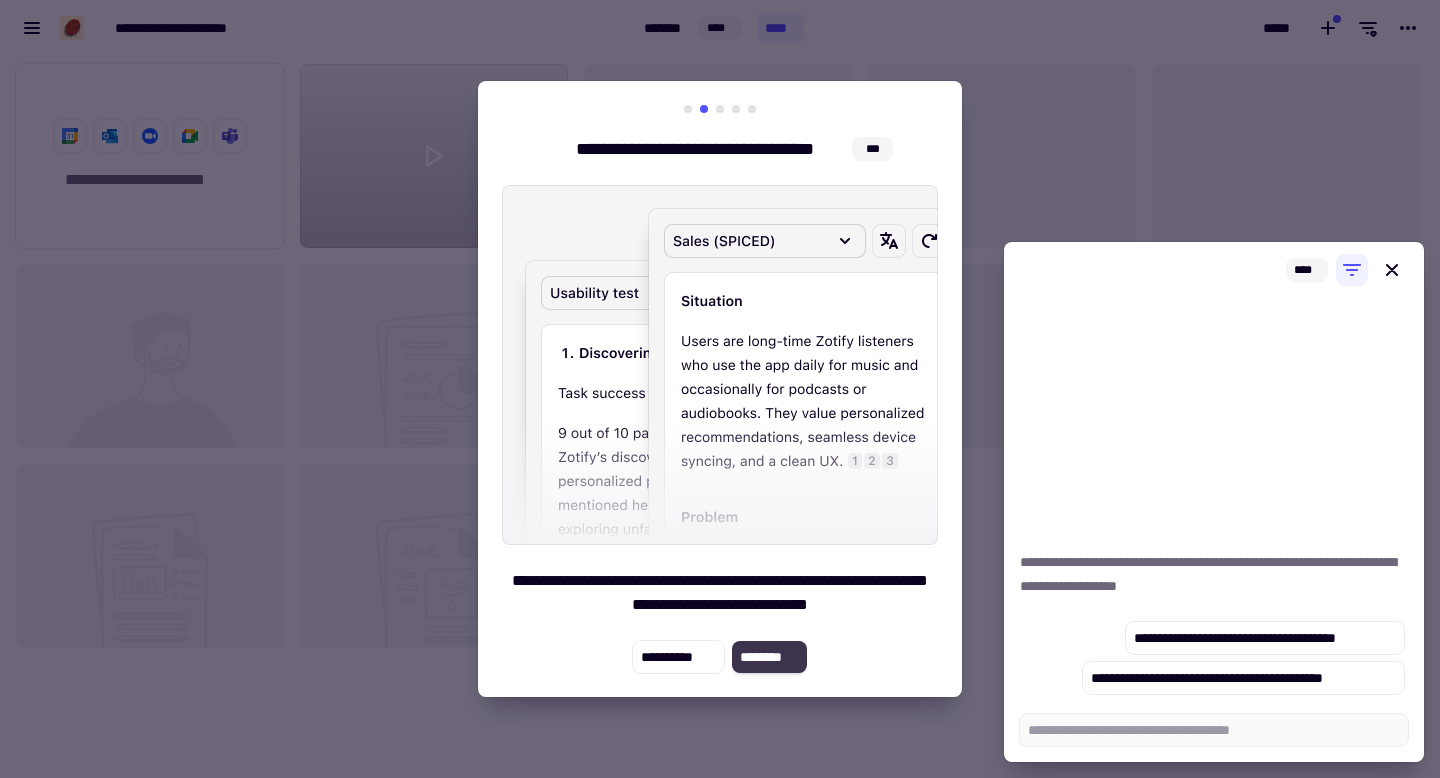 click on "********" 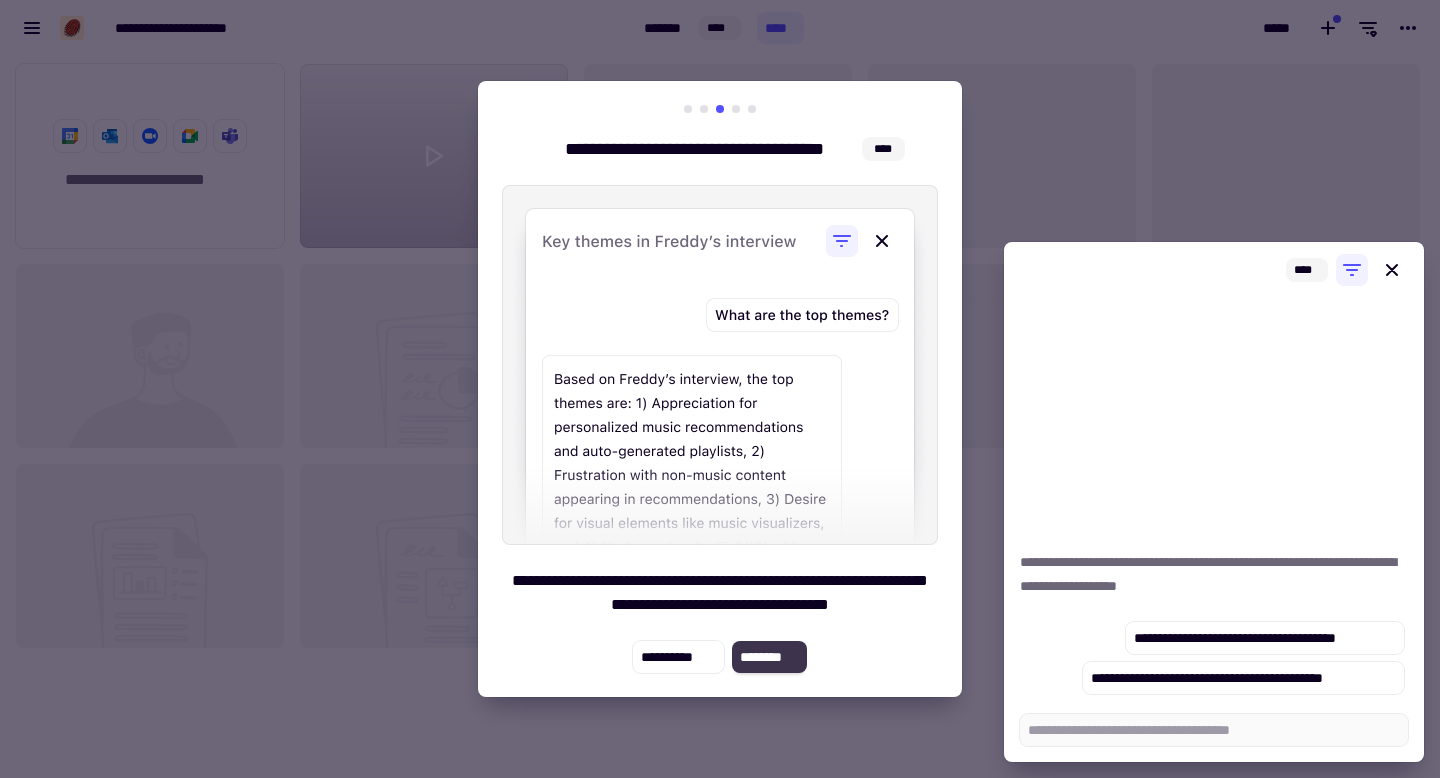 click on "********" 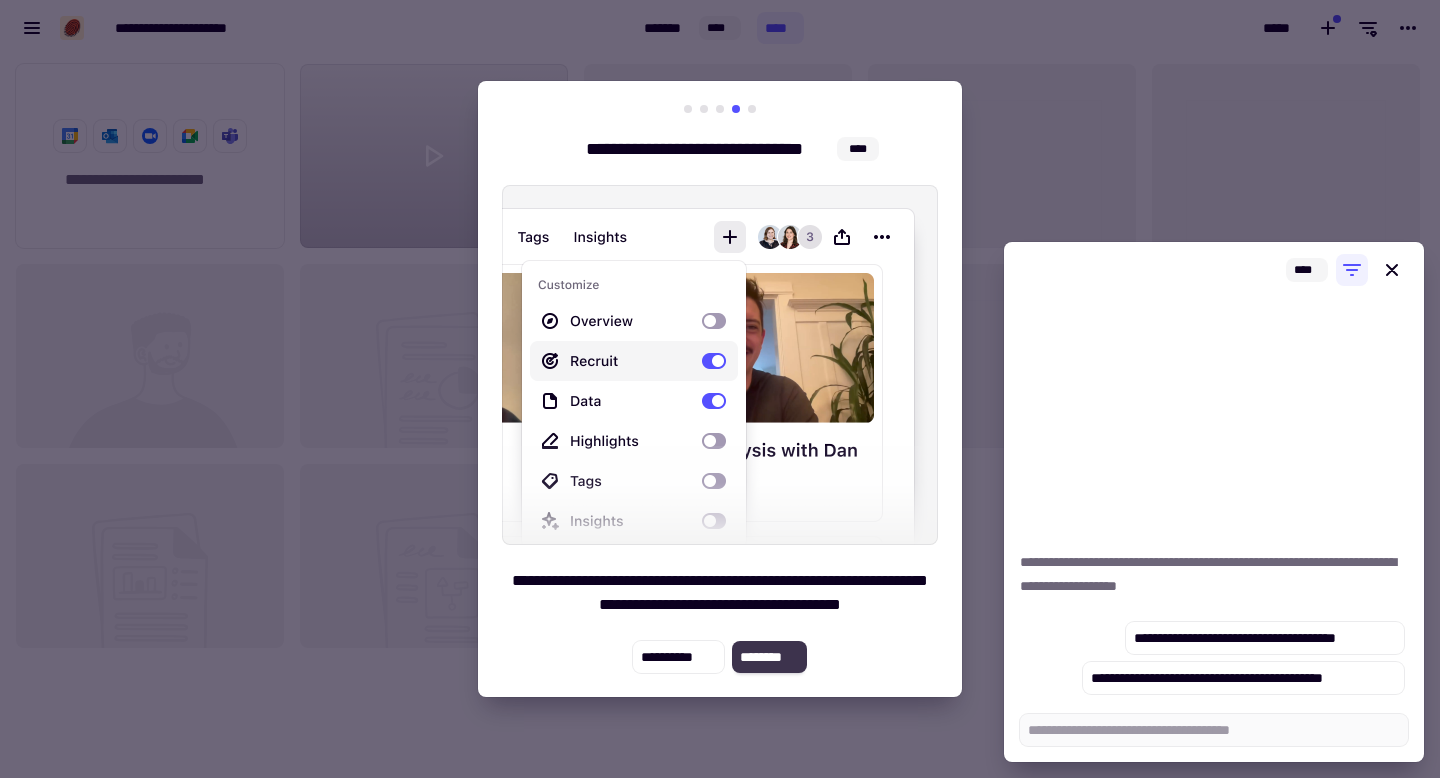 click on "********" 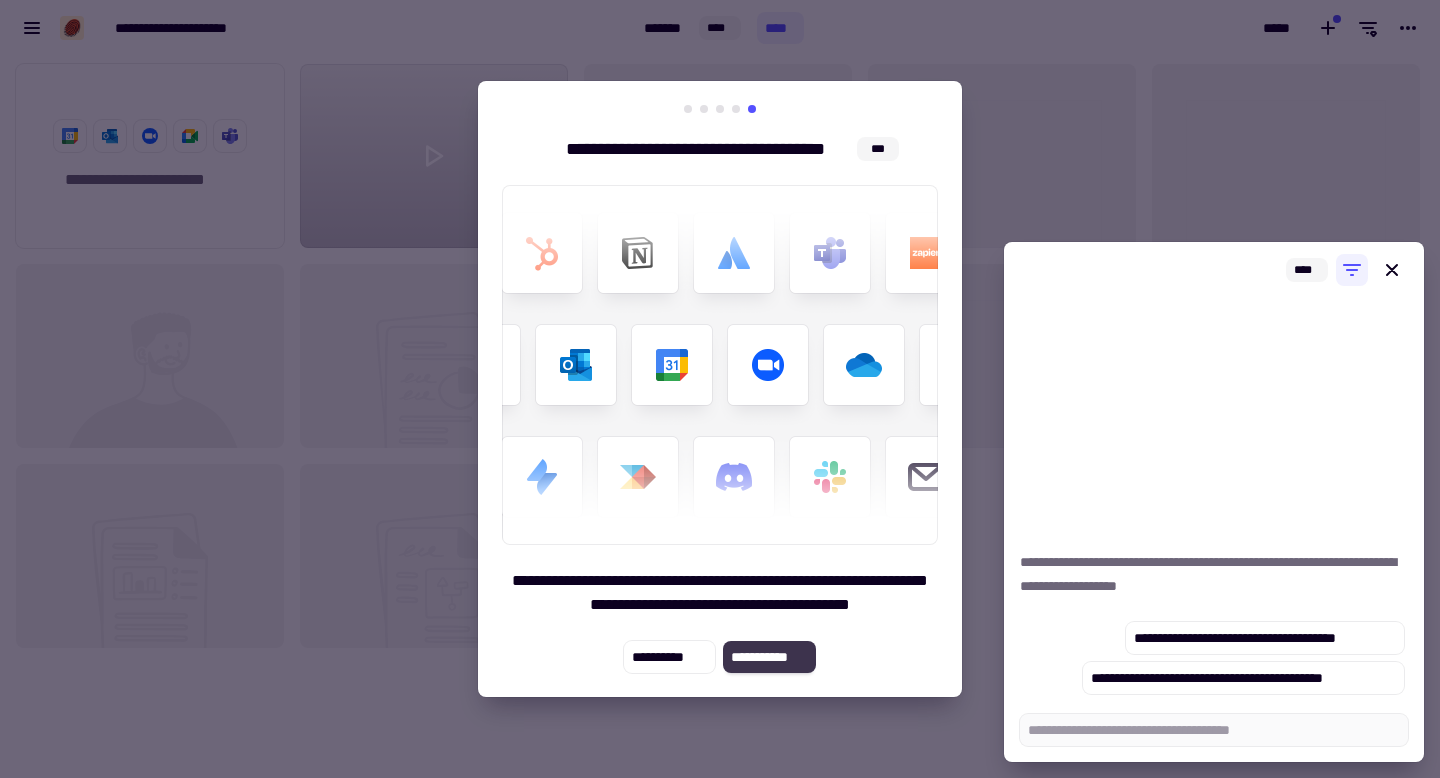 click on "**********" 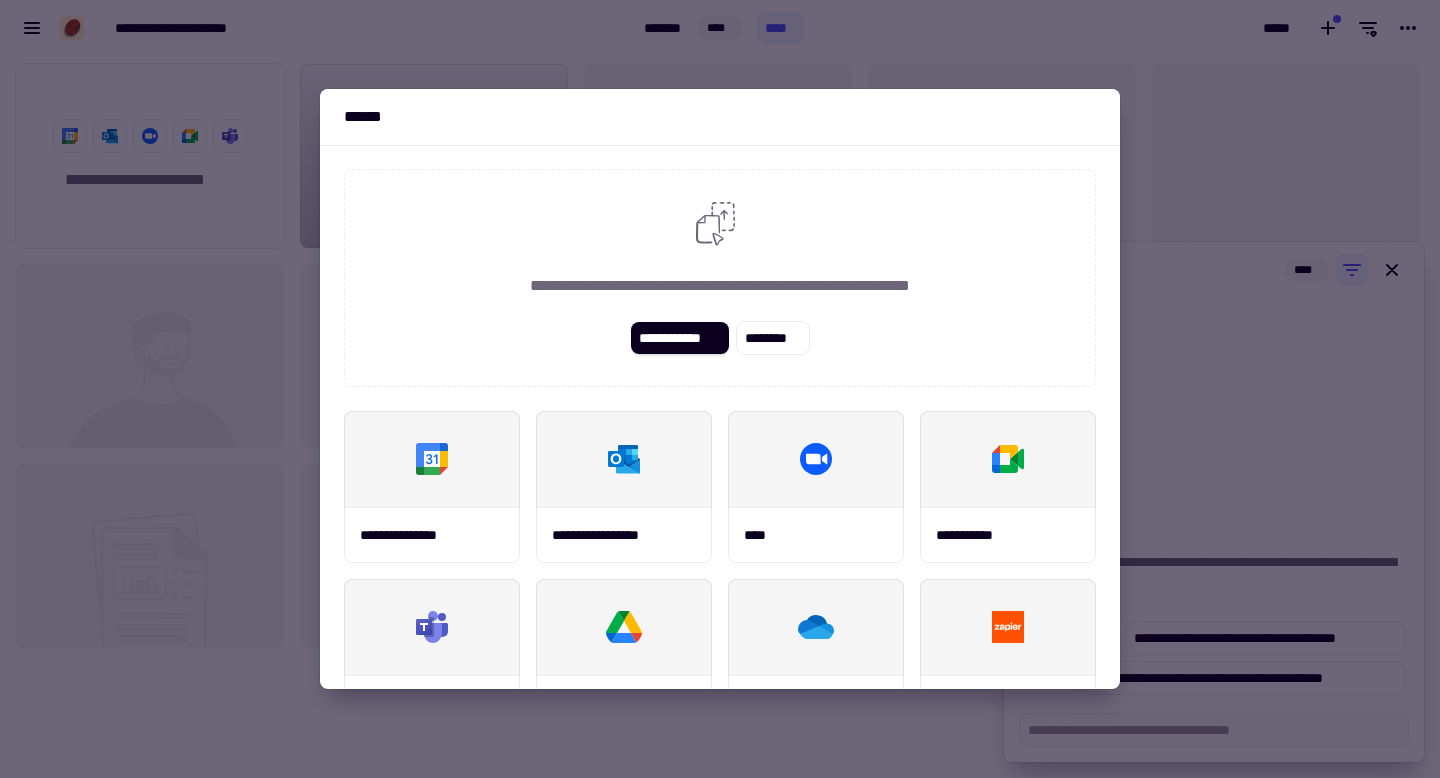 click at bounding box center [720, 389] 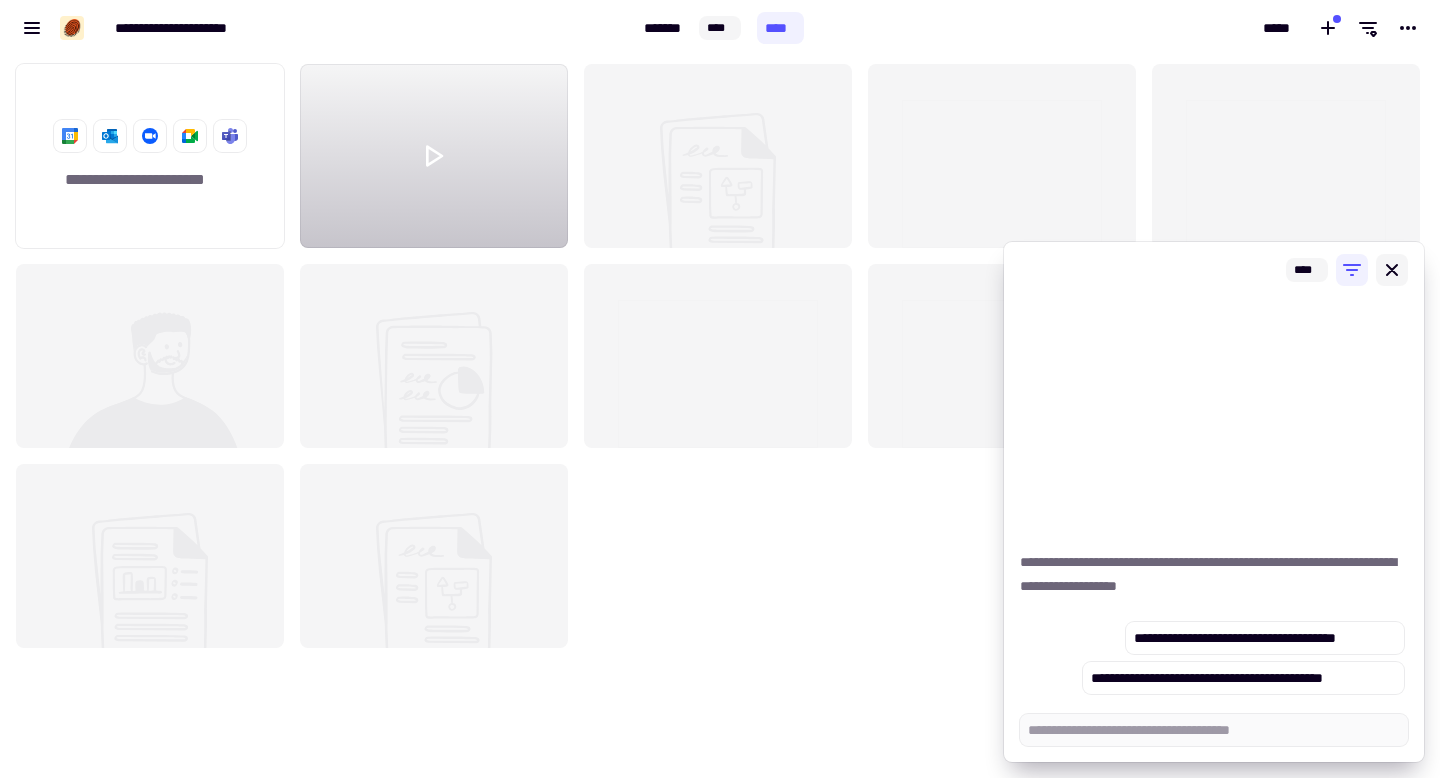 click 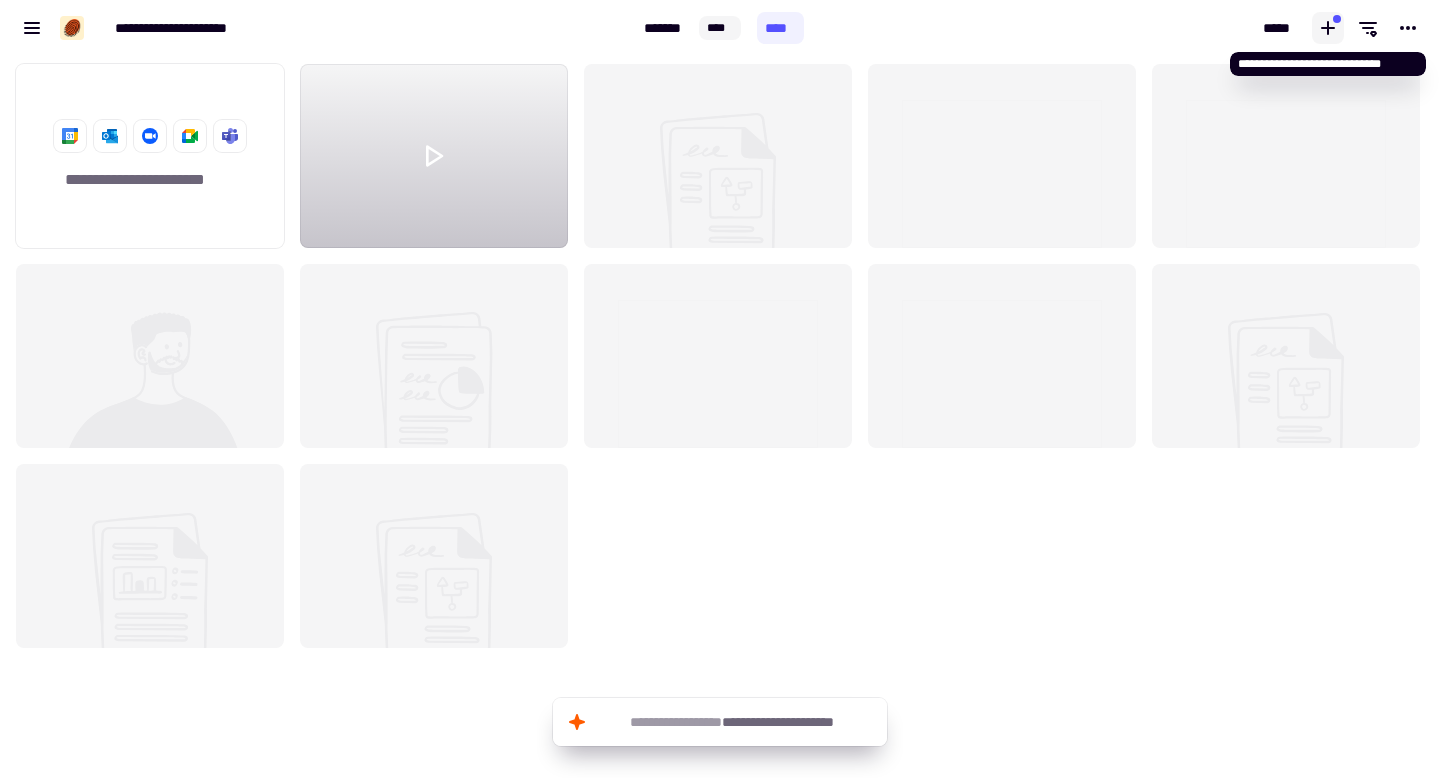 click 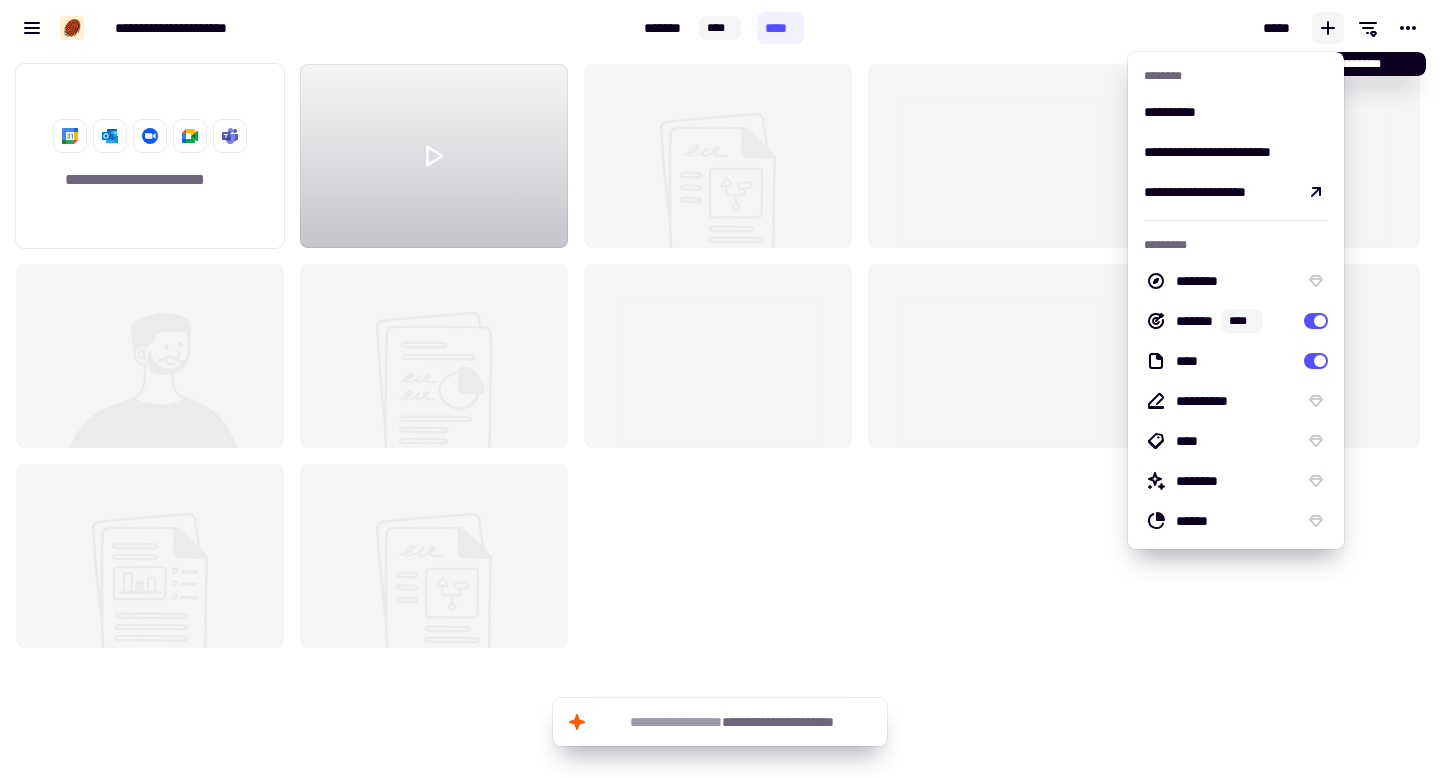 click 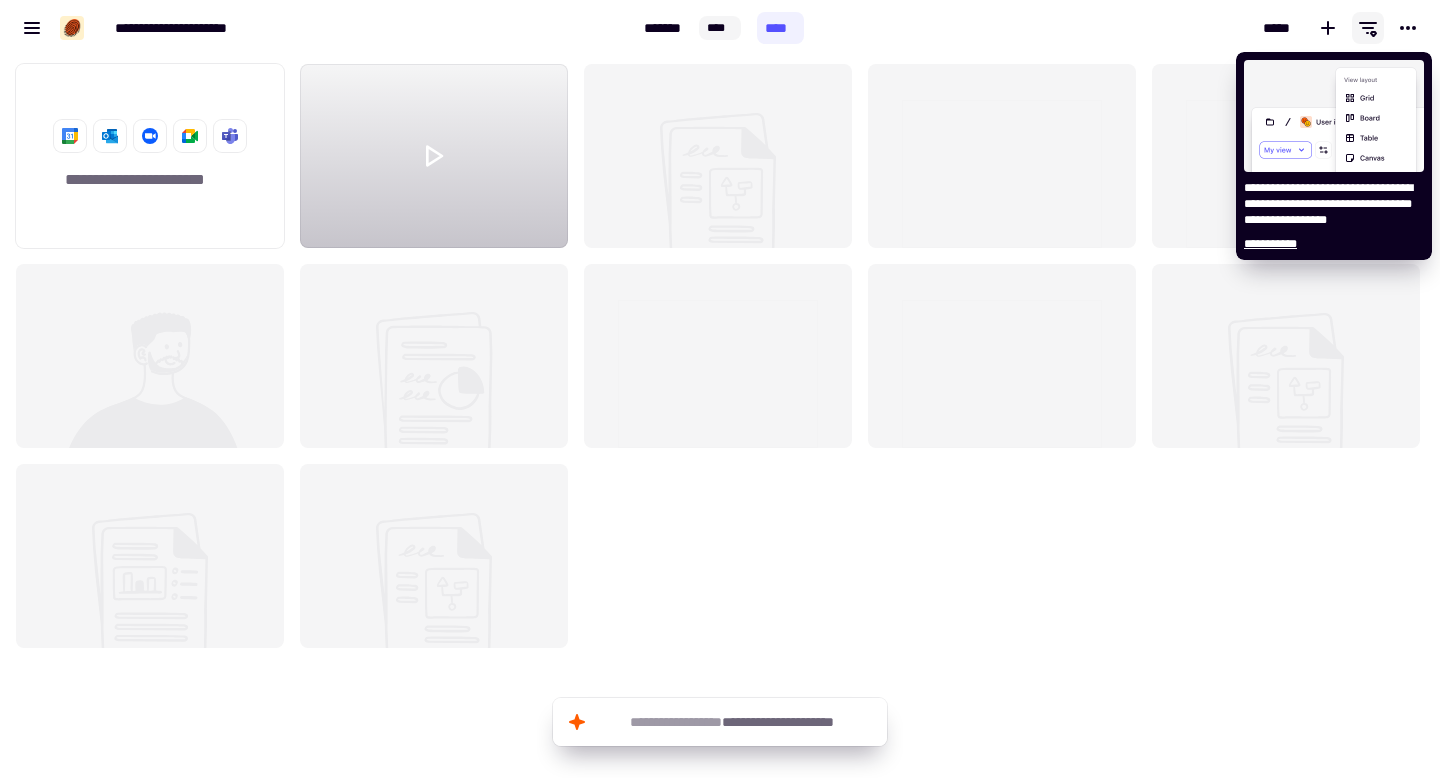 click 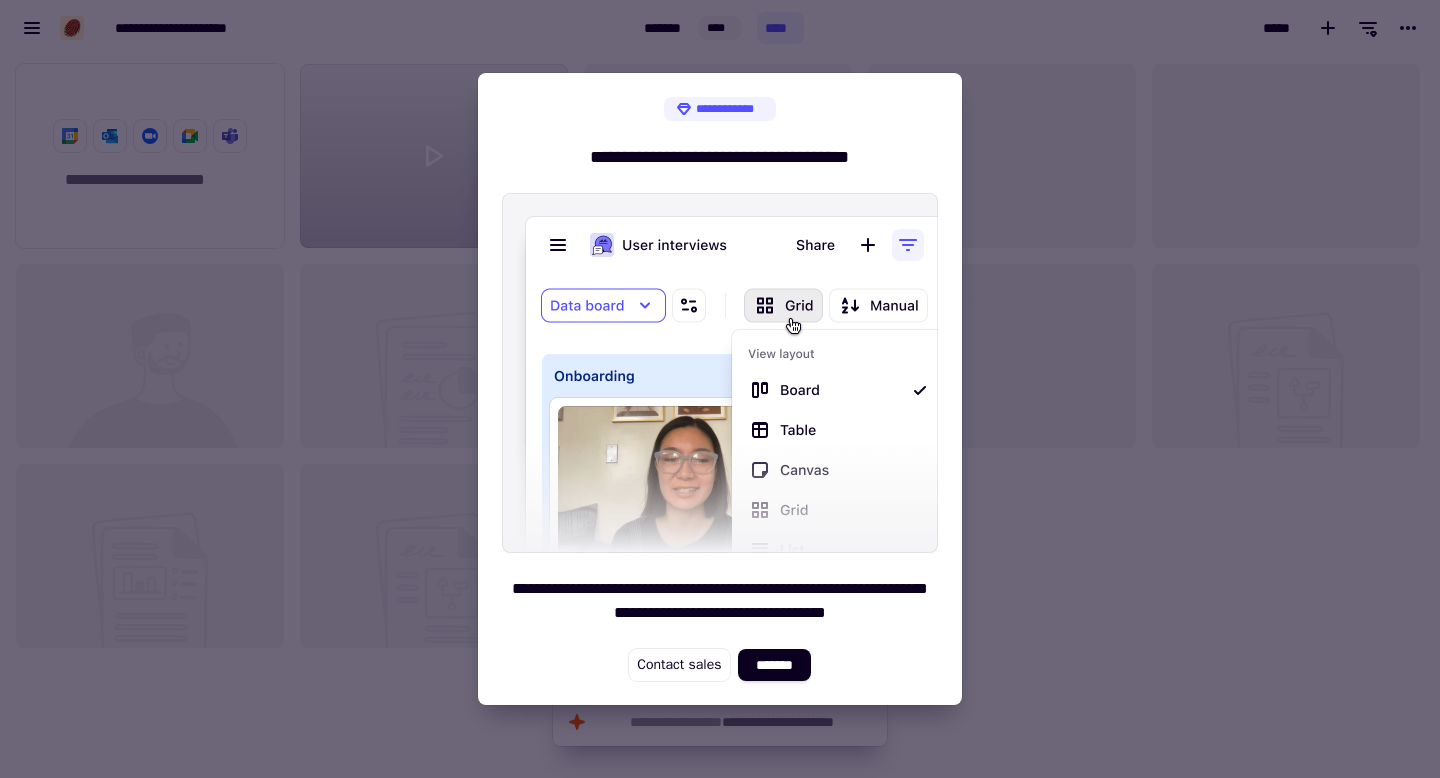 click at bounding box center [720, 389] 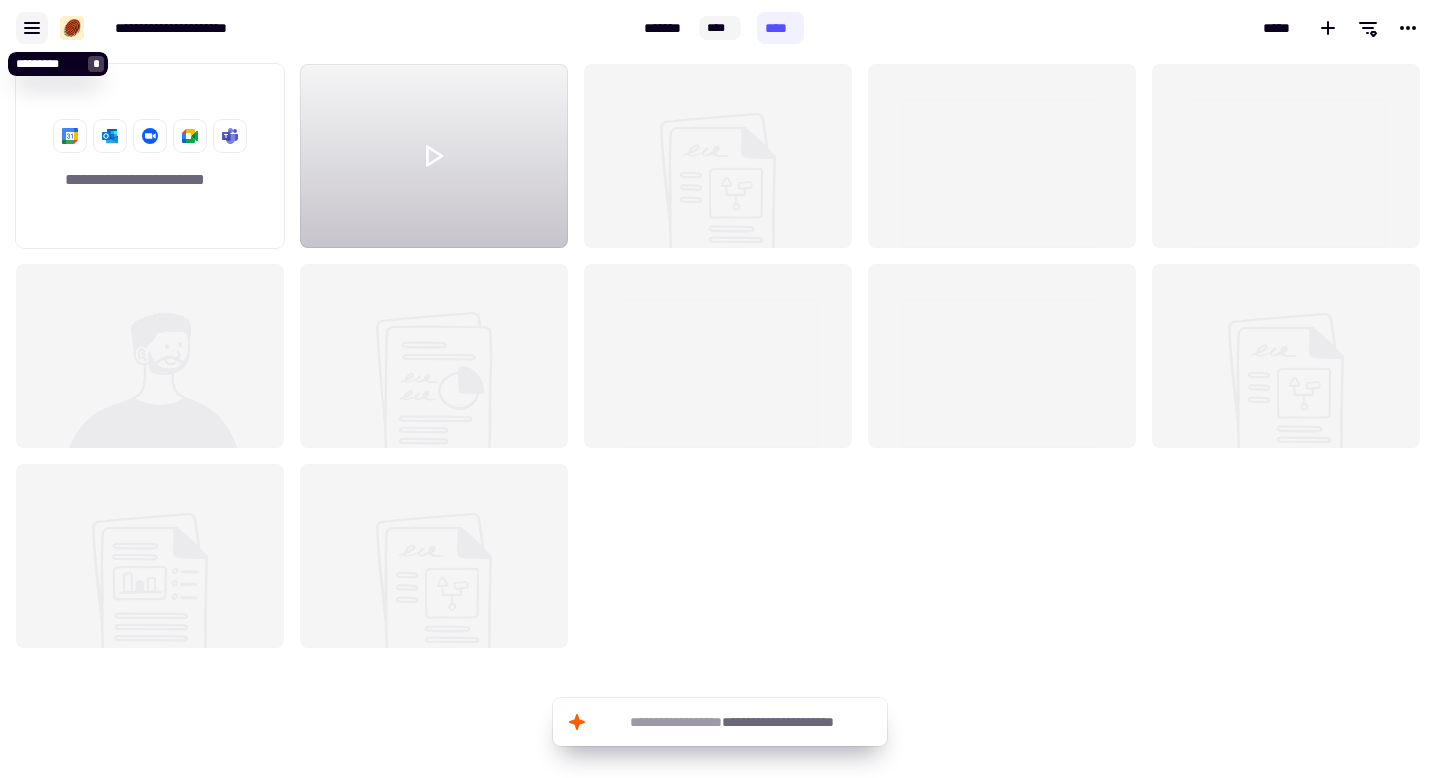 click 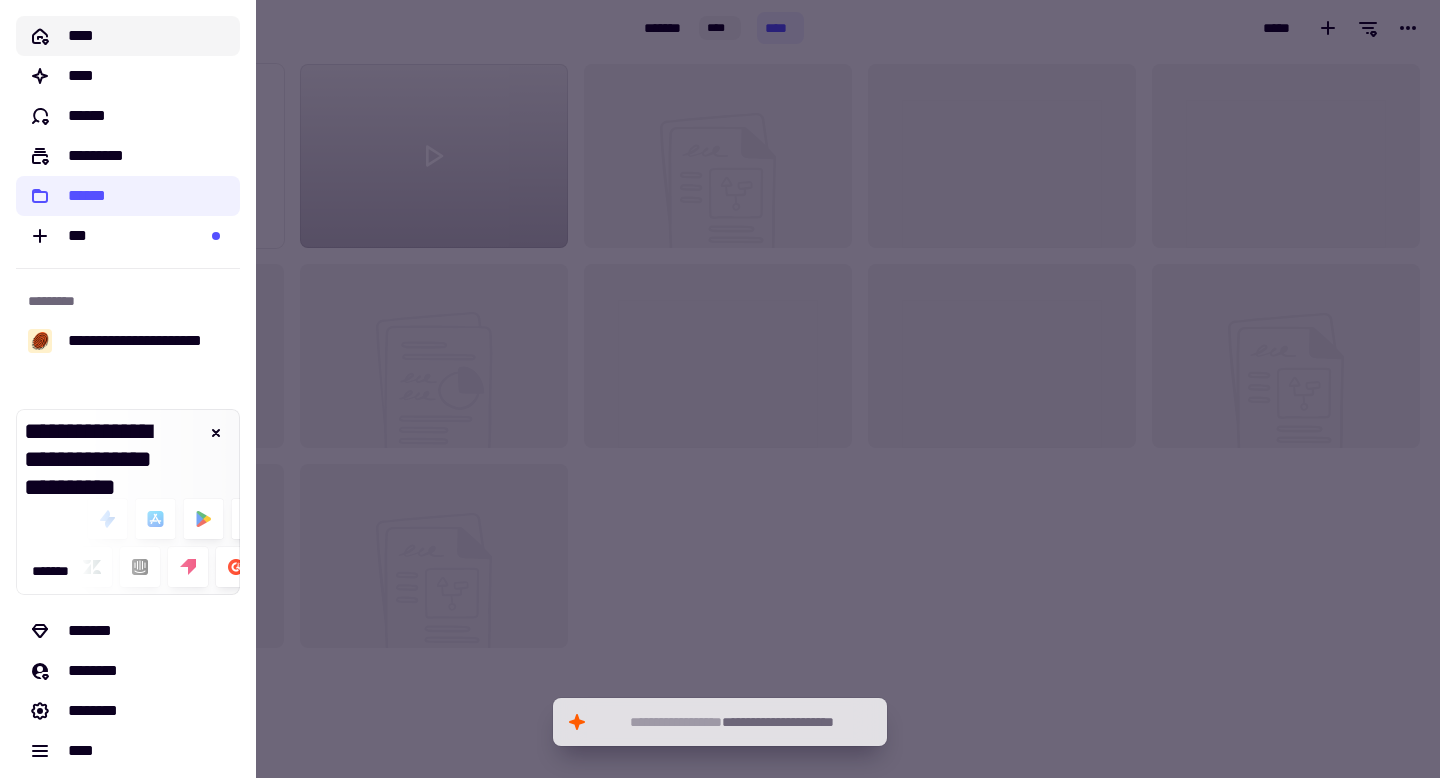 click on "****" 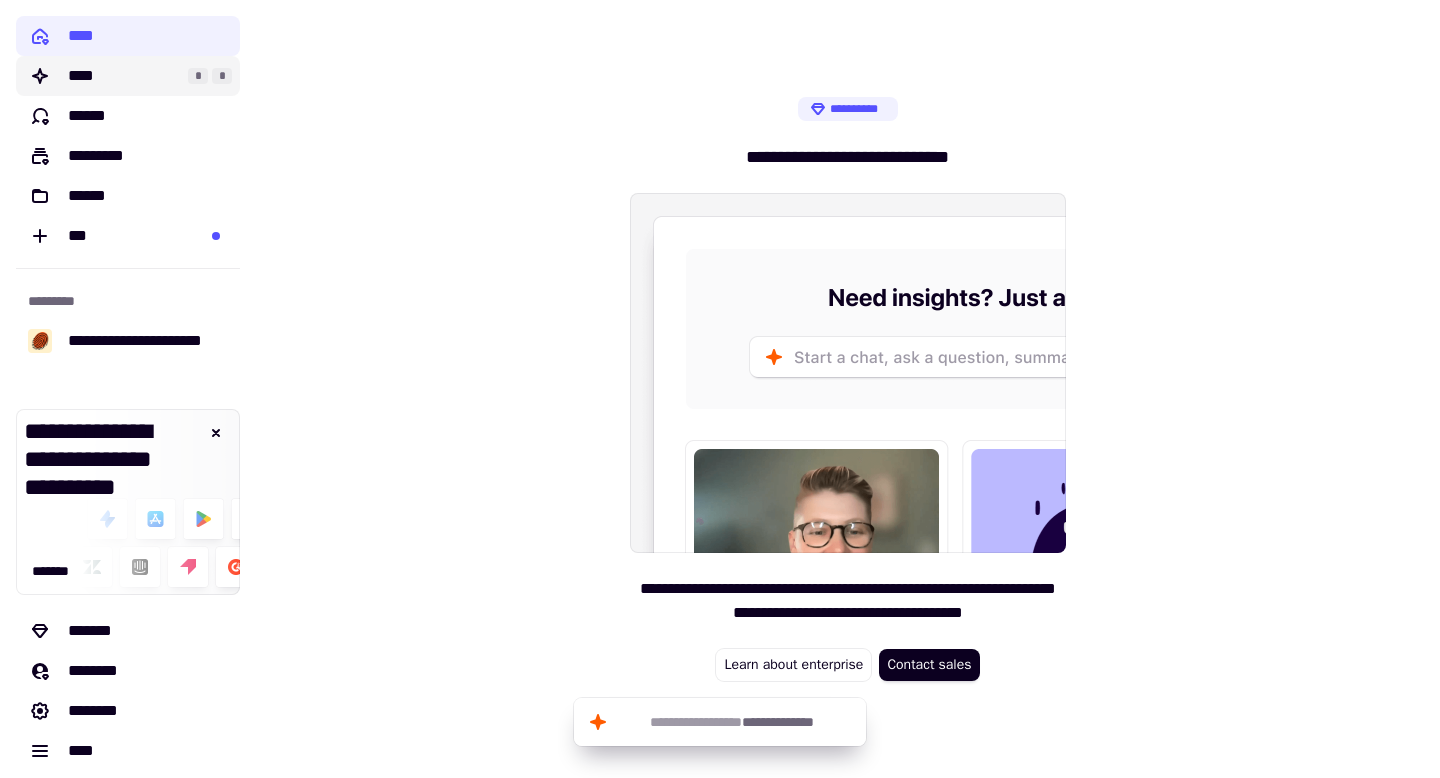 click on "****" 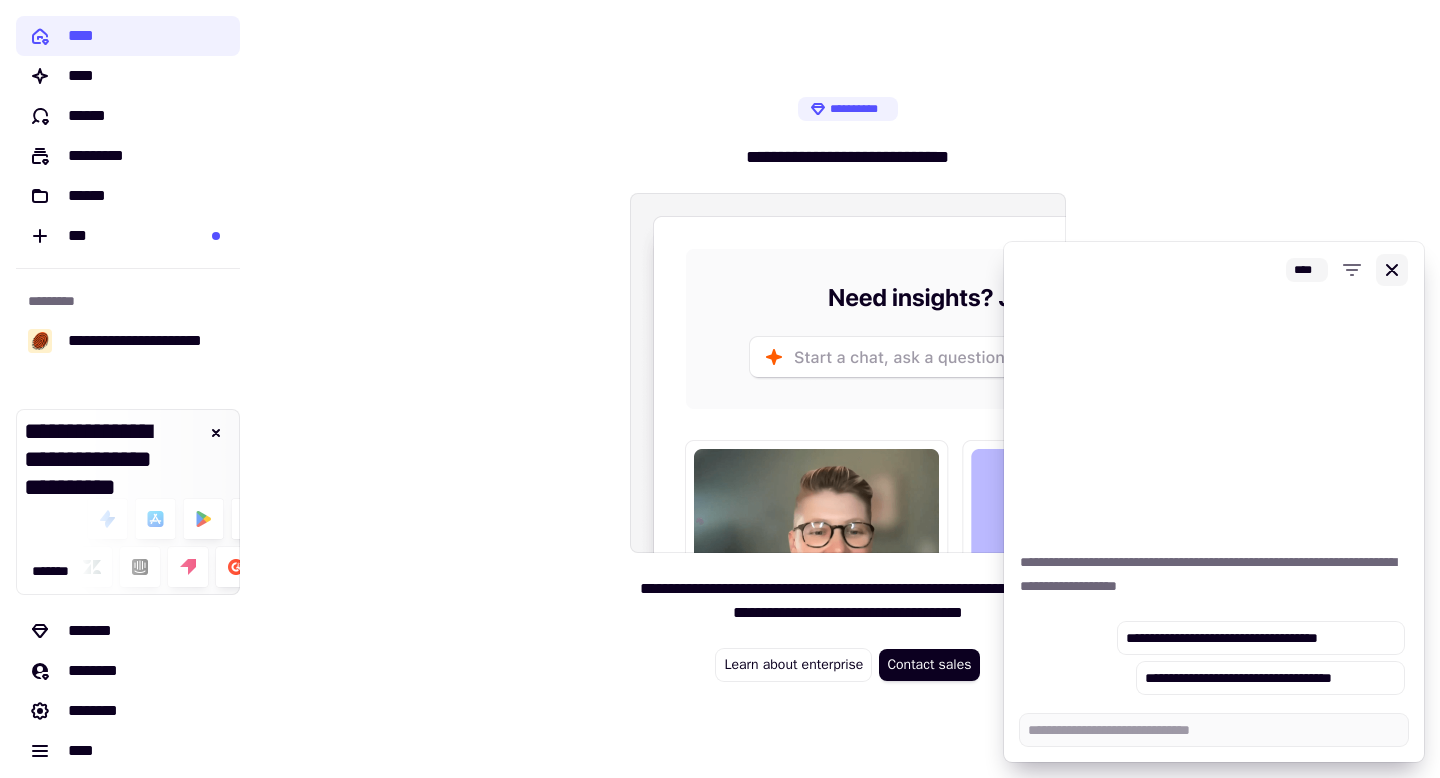type on "*" 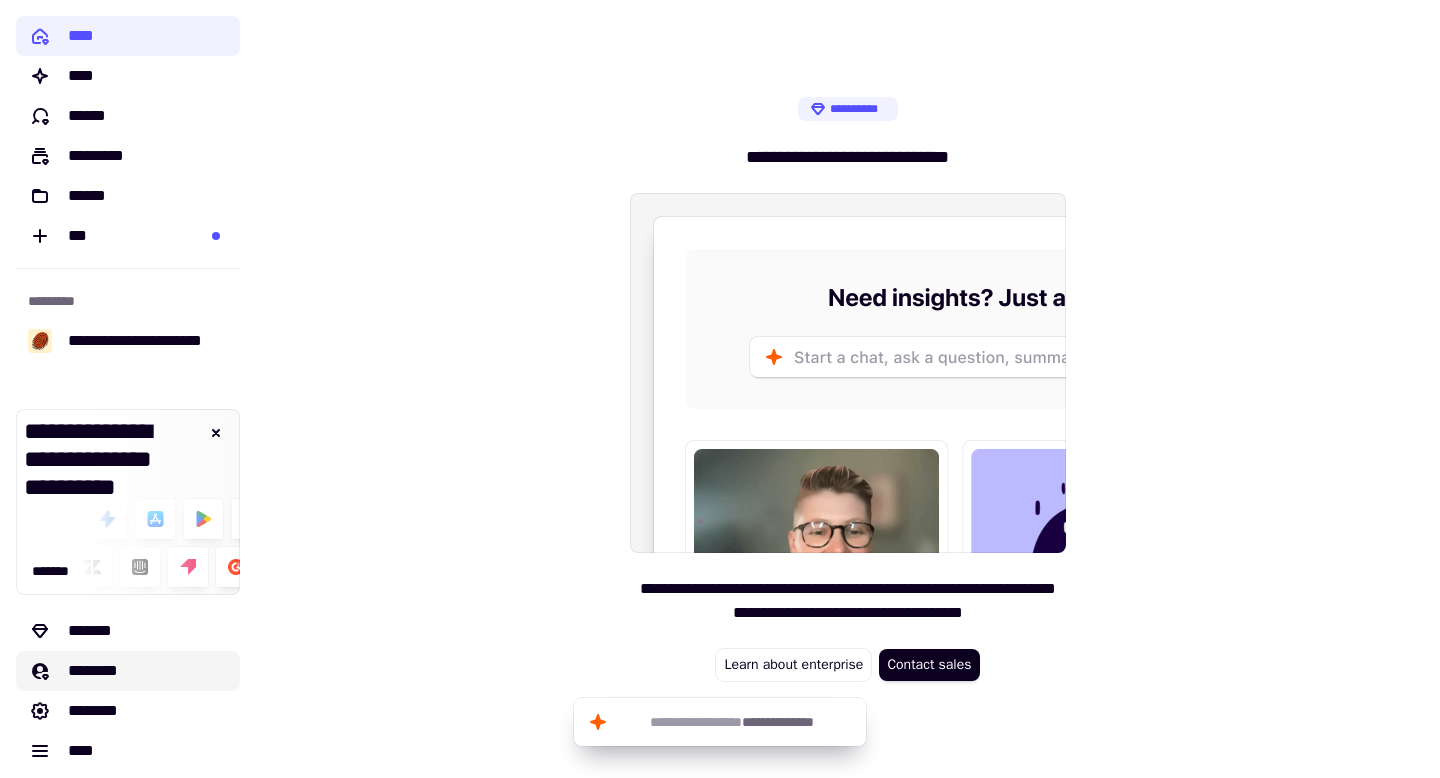 scroll, scrollTop: 9, scrollLeft: 0, axis: vertical 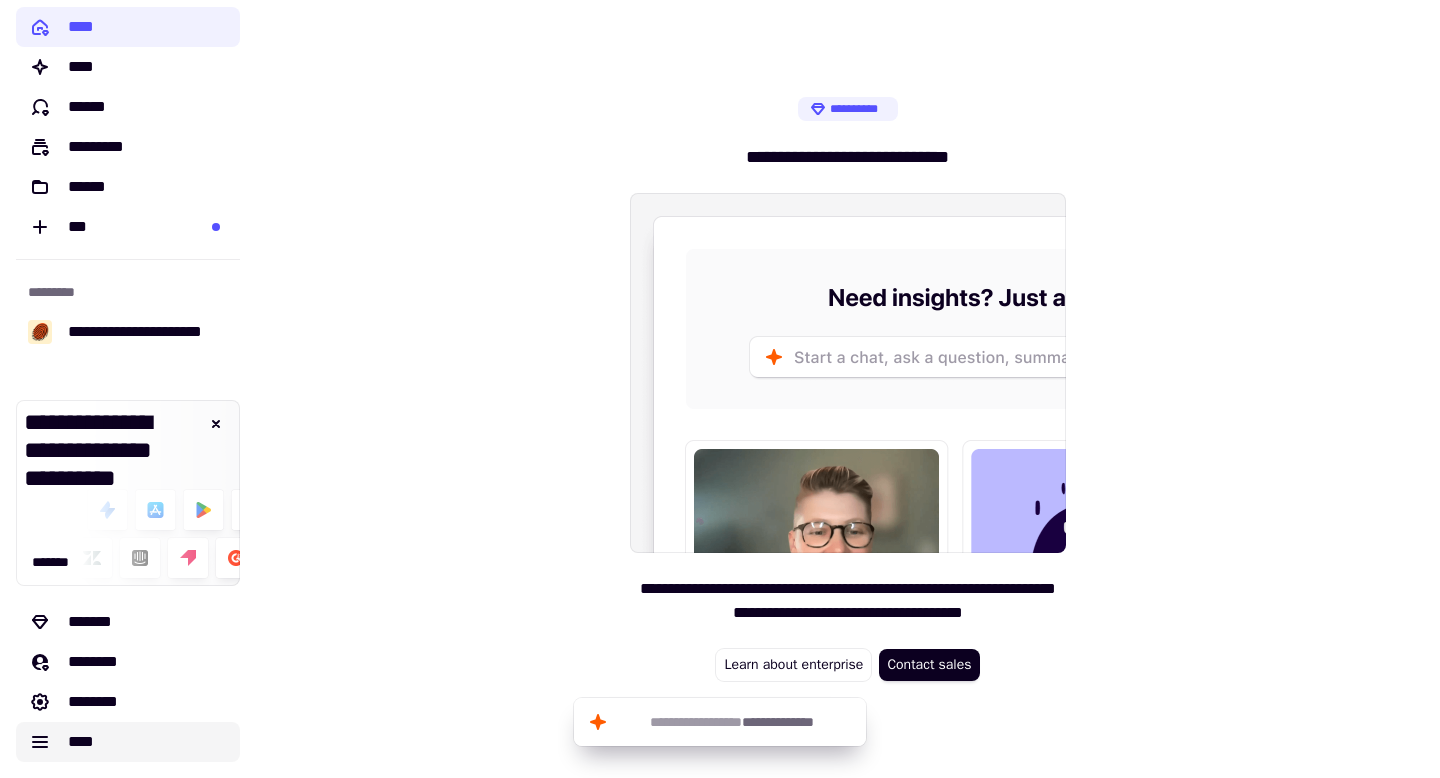 click on "****" 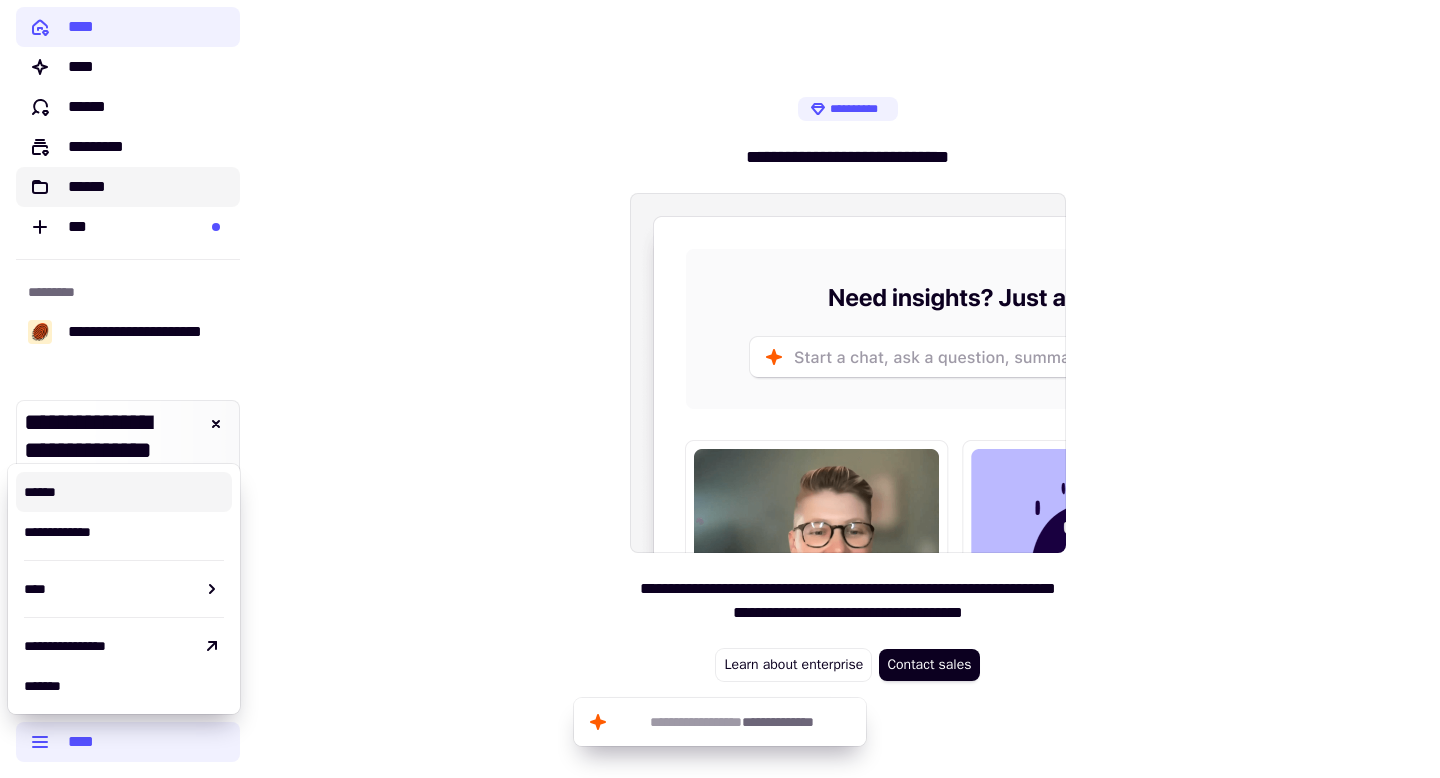 click on "******" 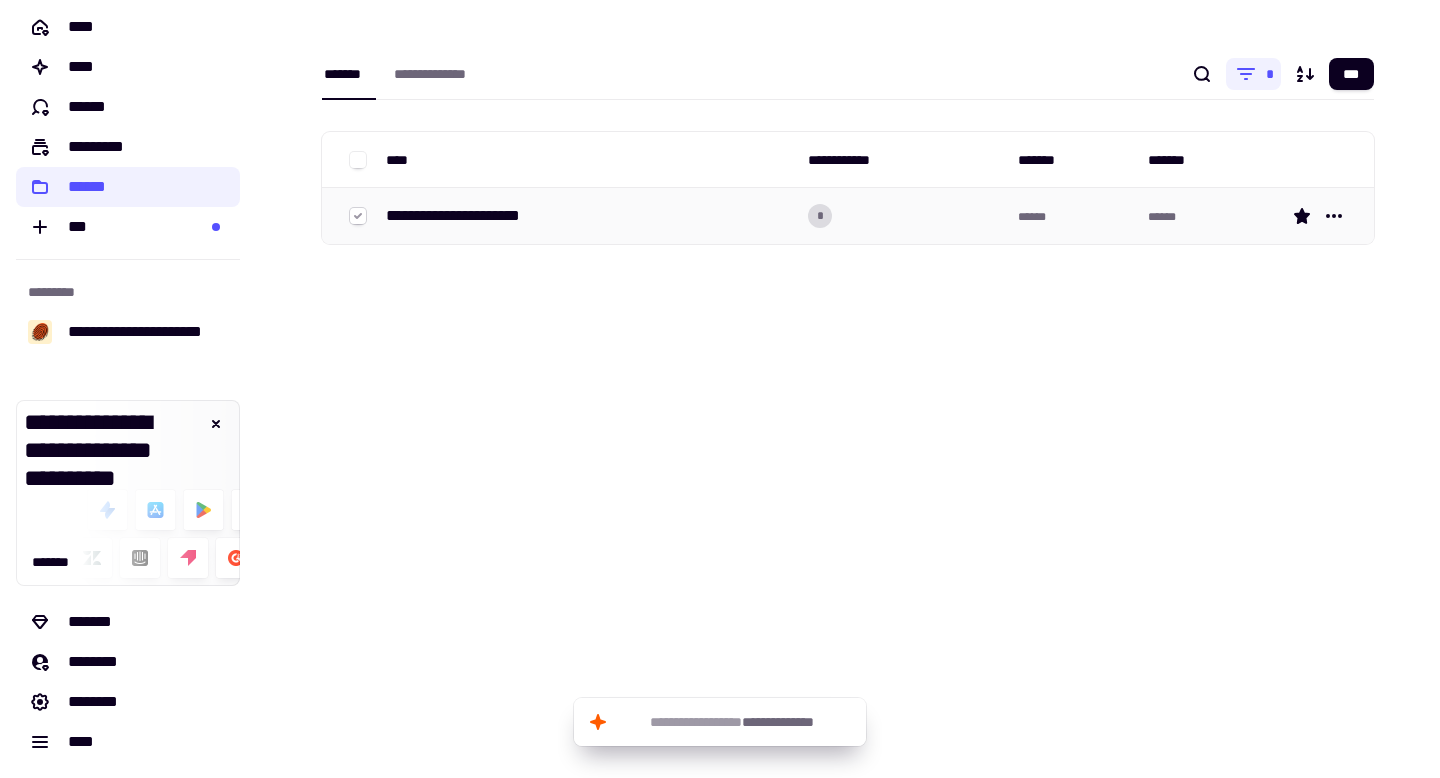 click 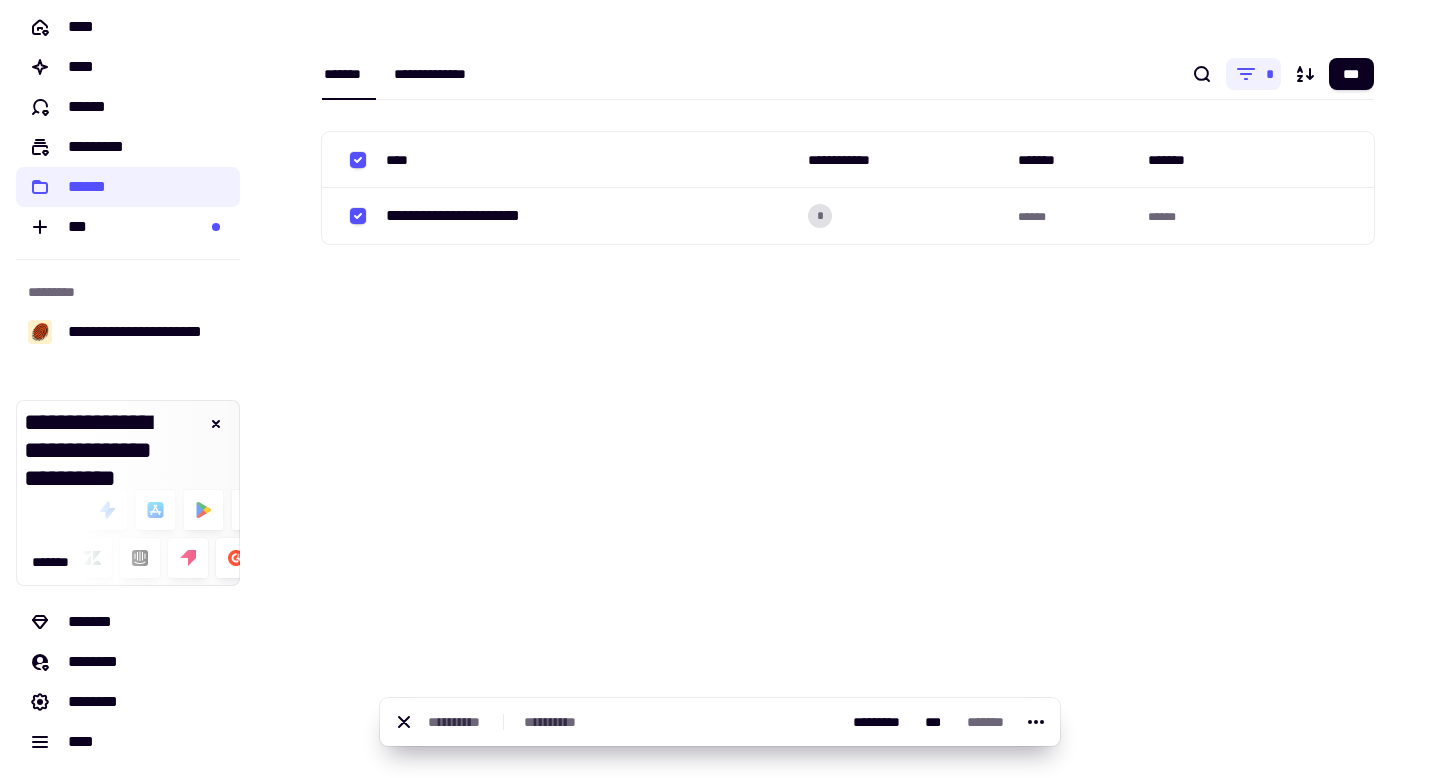 click on "**********" at bounding box center [445, 74] 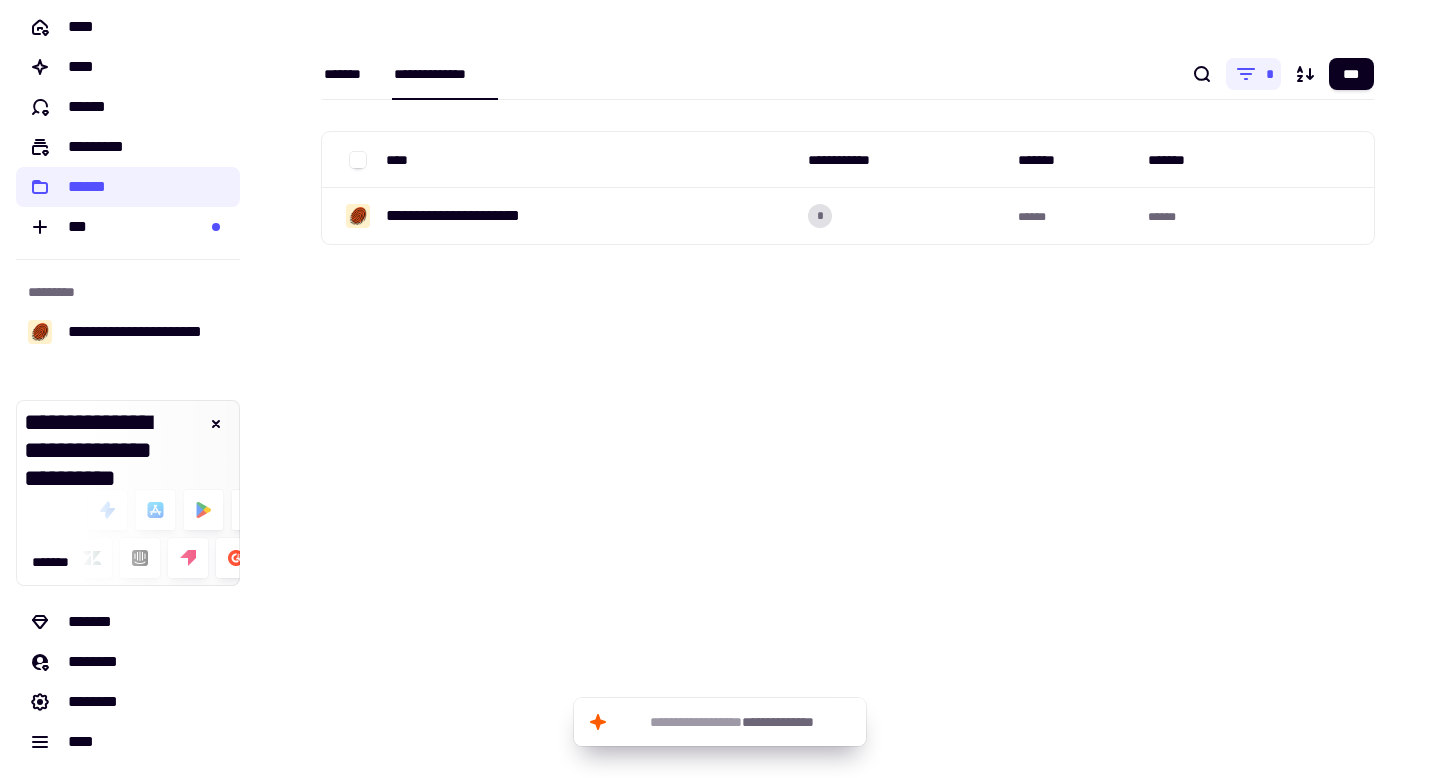 click on "*******" at bounding box center [349, 74] 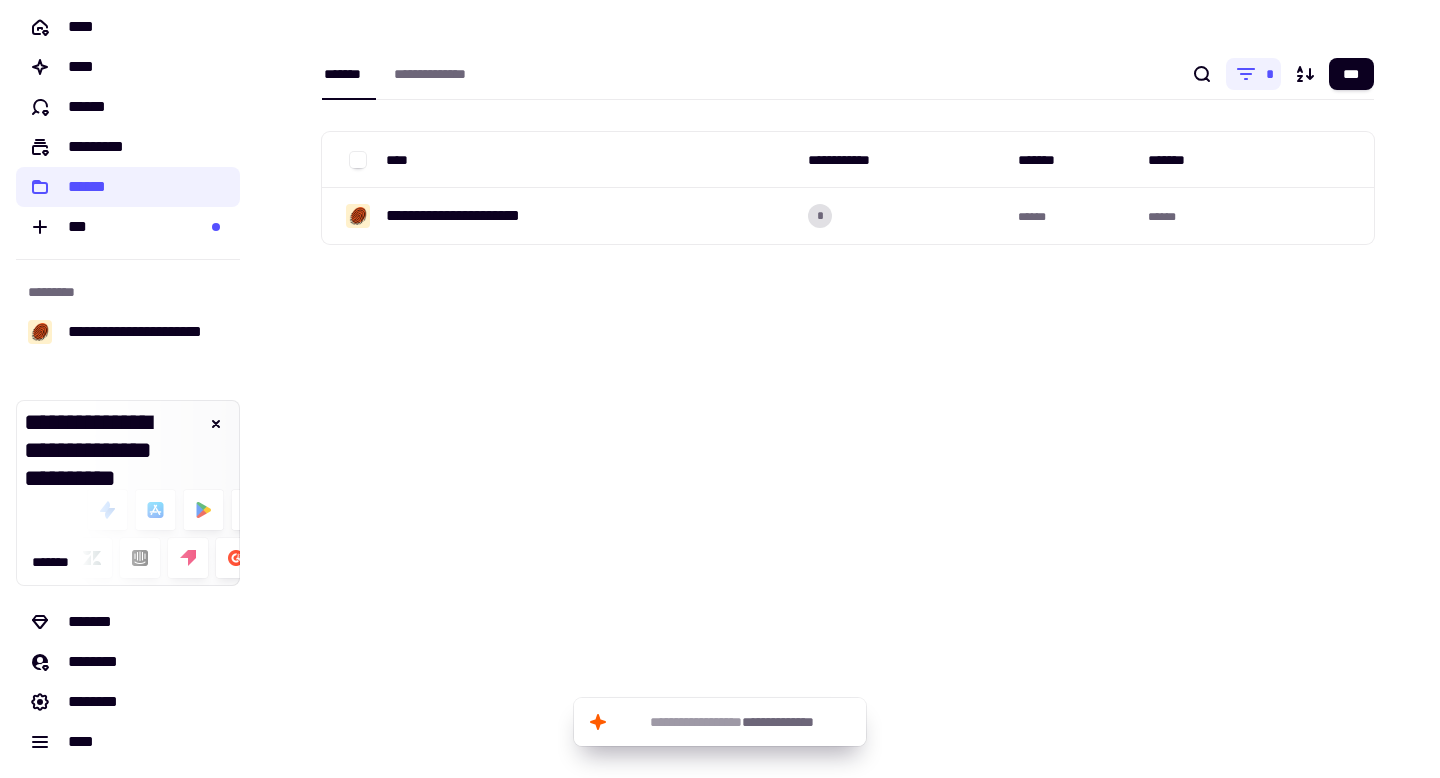 click on "**********" 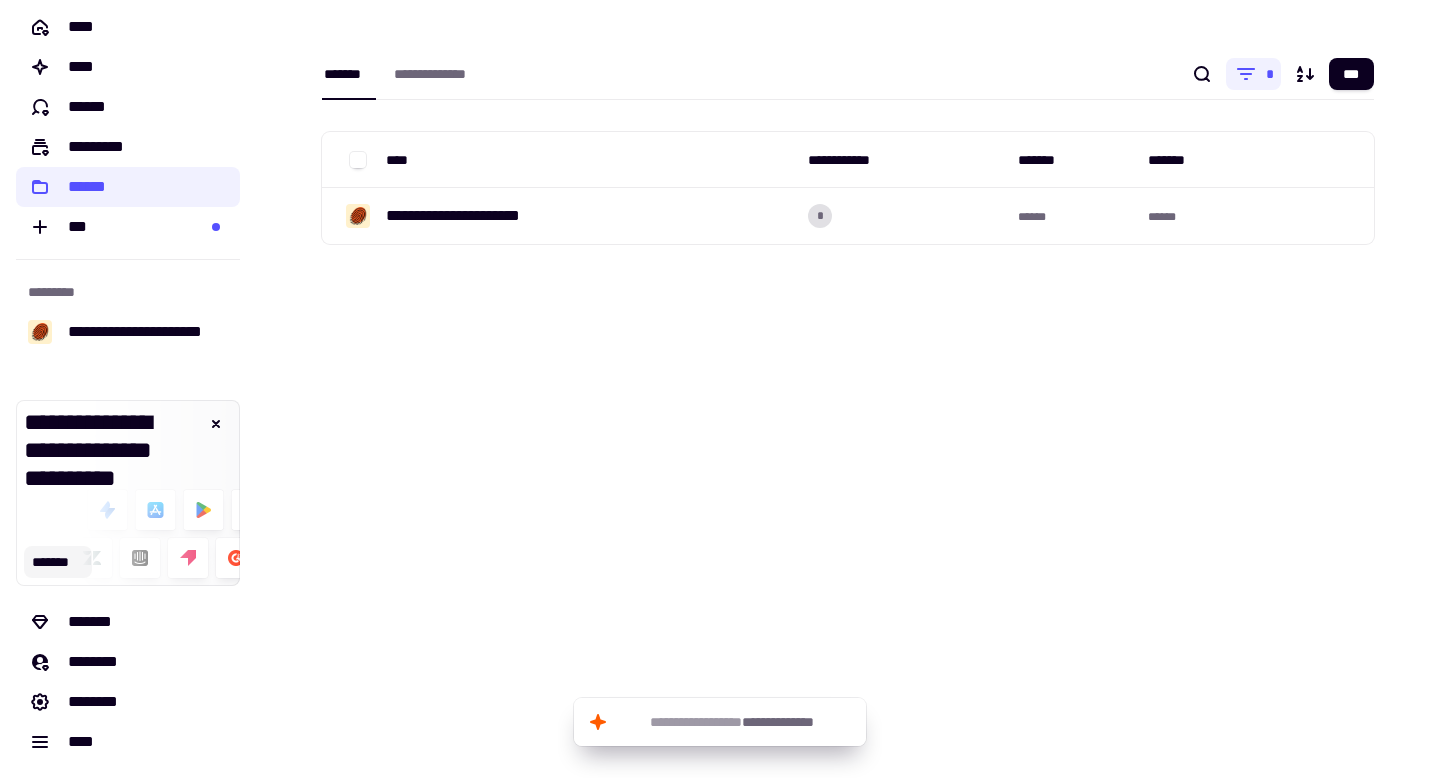 click on "*******" 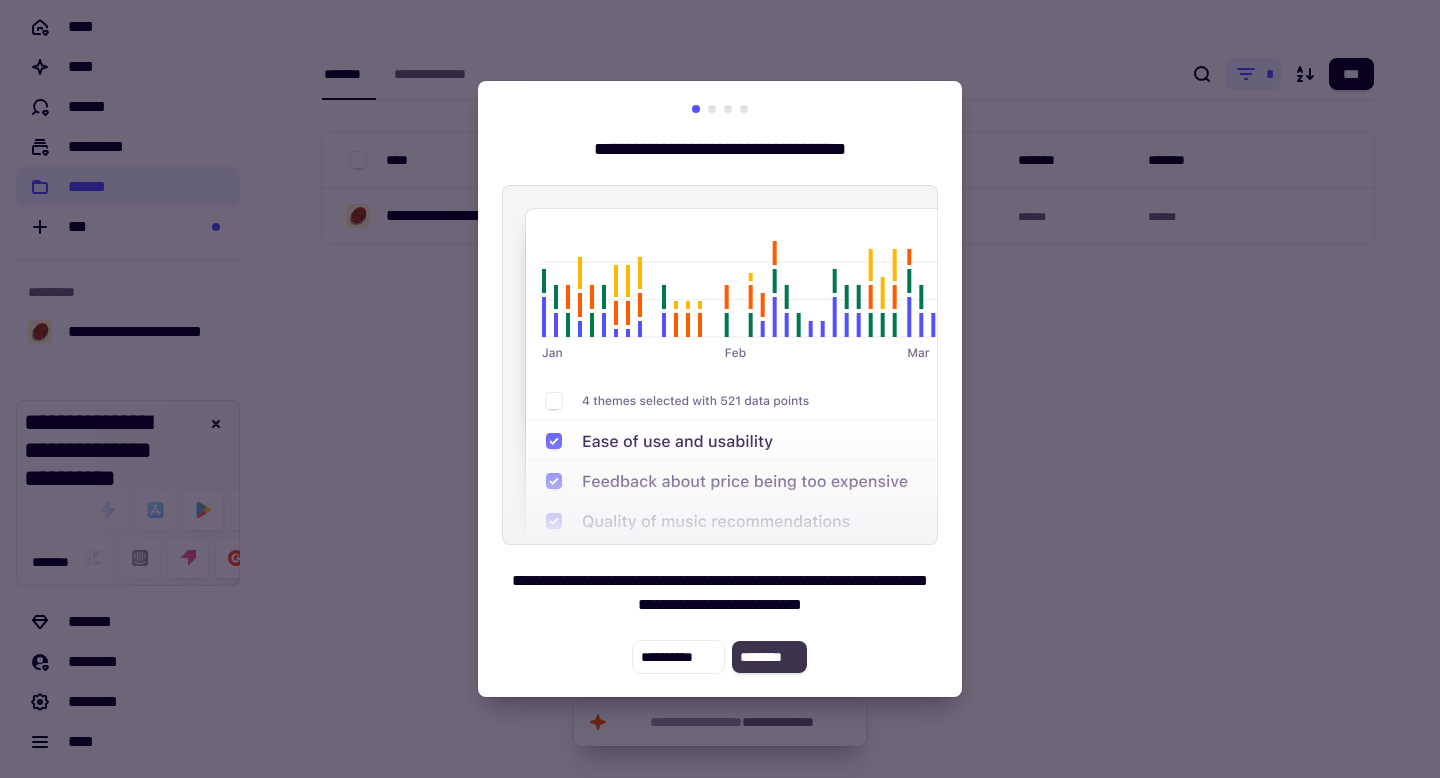 click on "********" 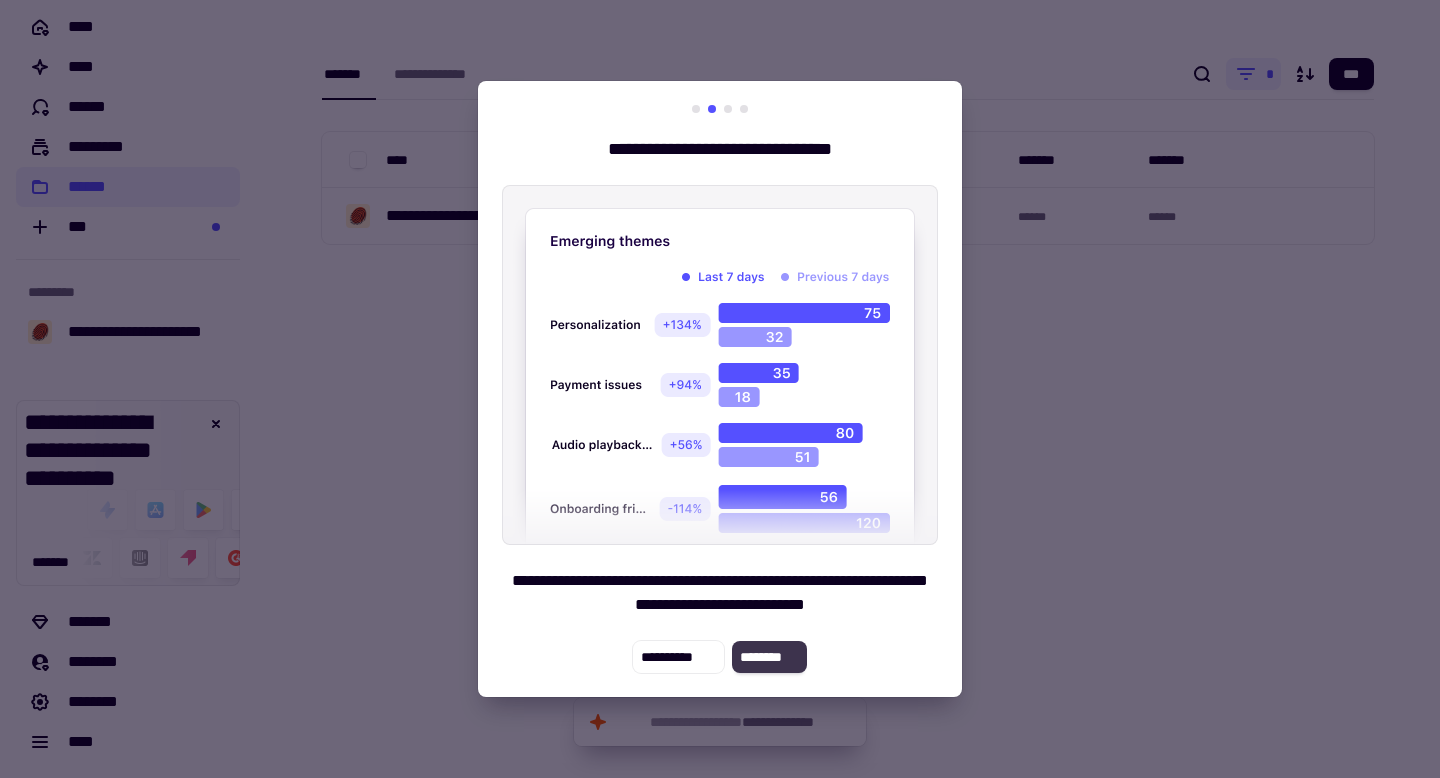click on "********" 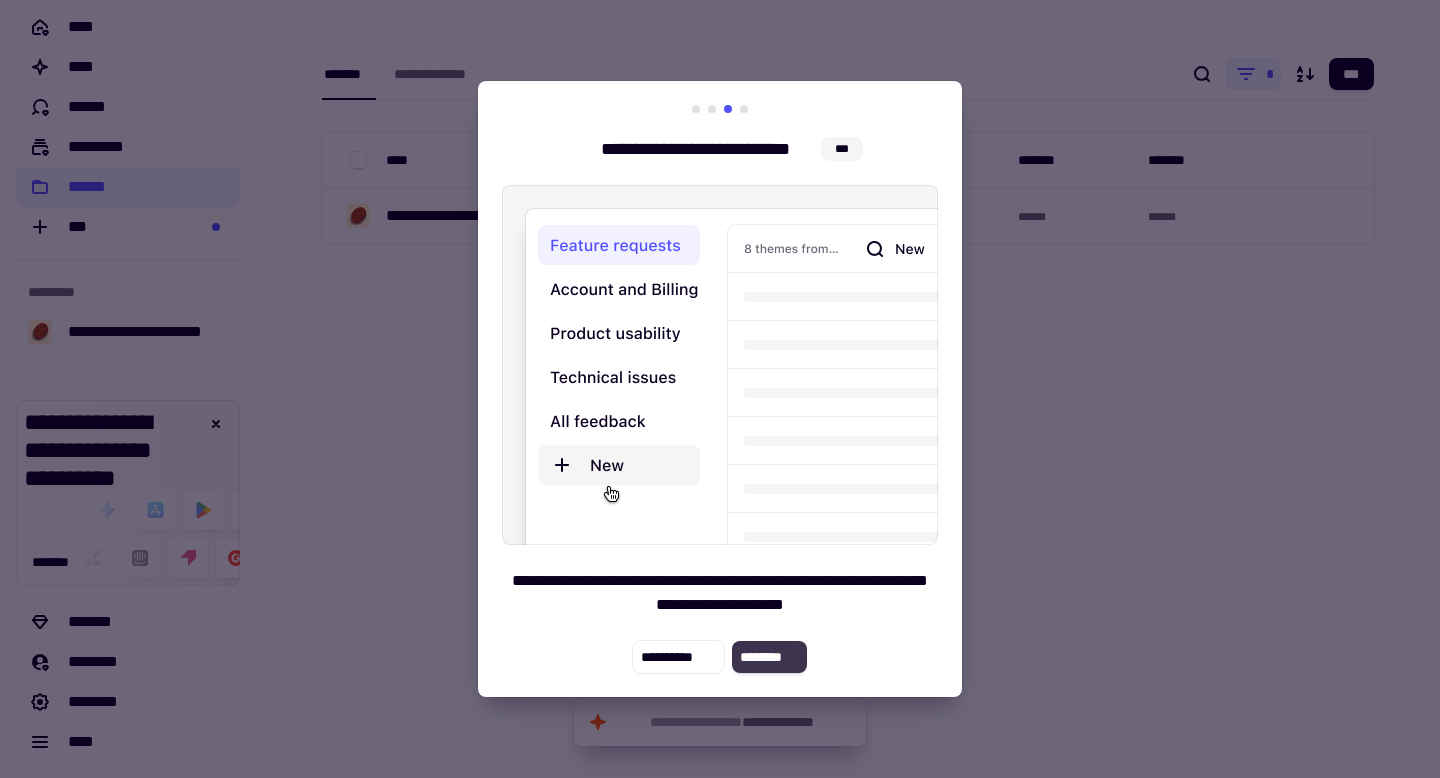 click on "********" 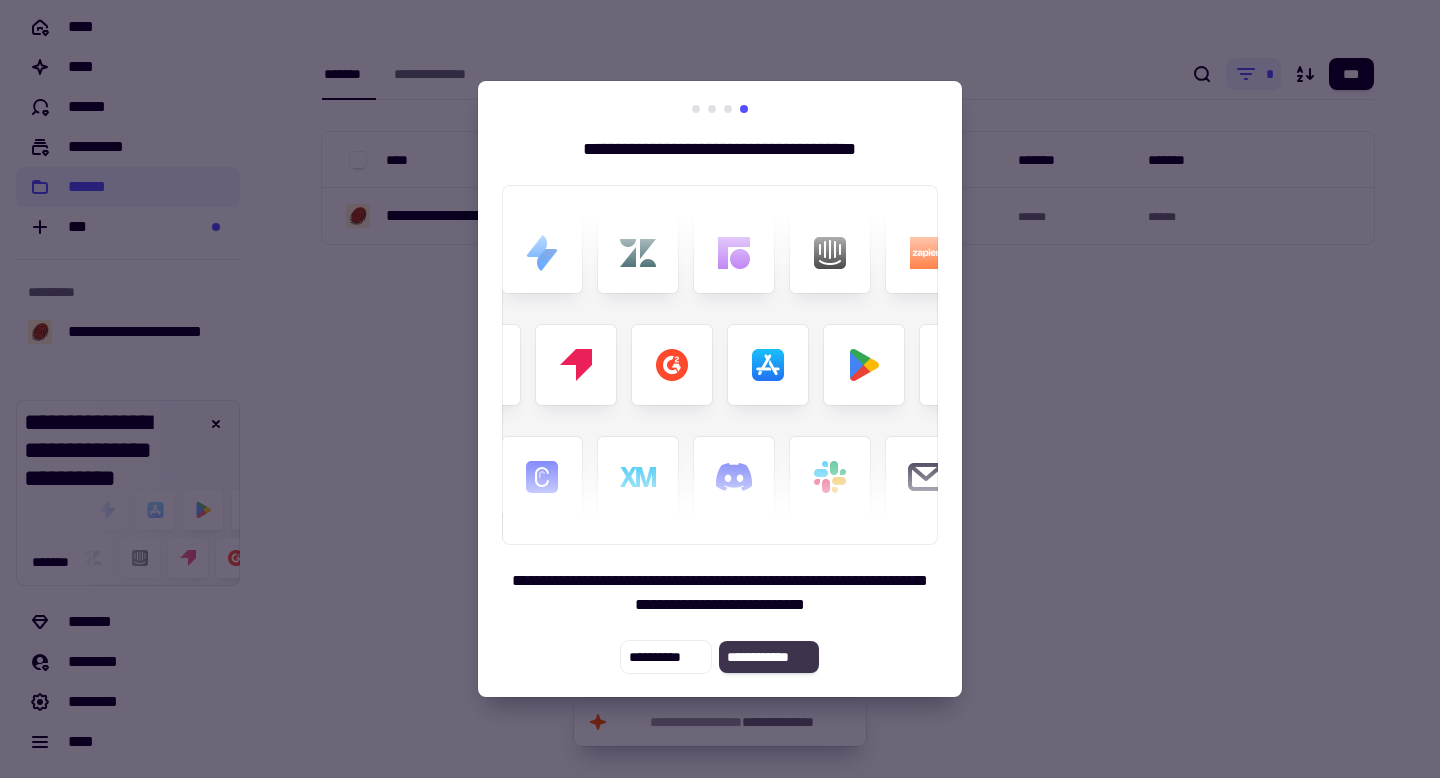 click on "**********" 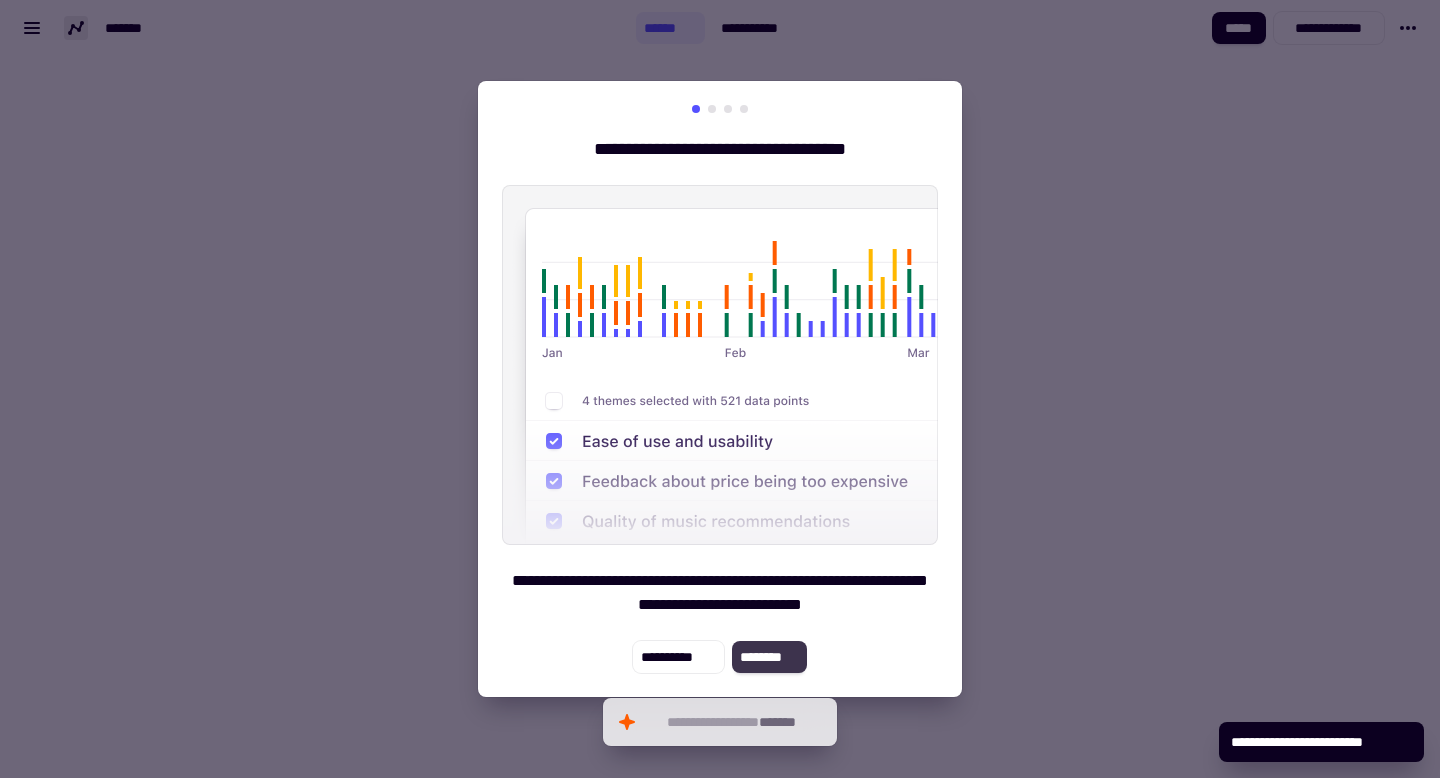click on "********" 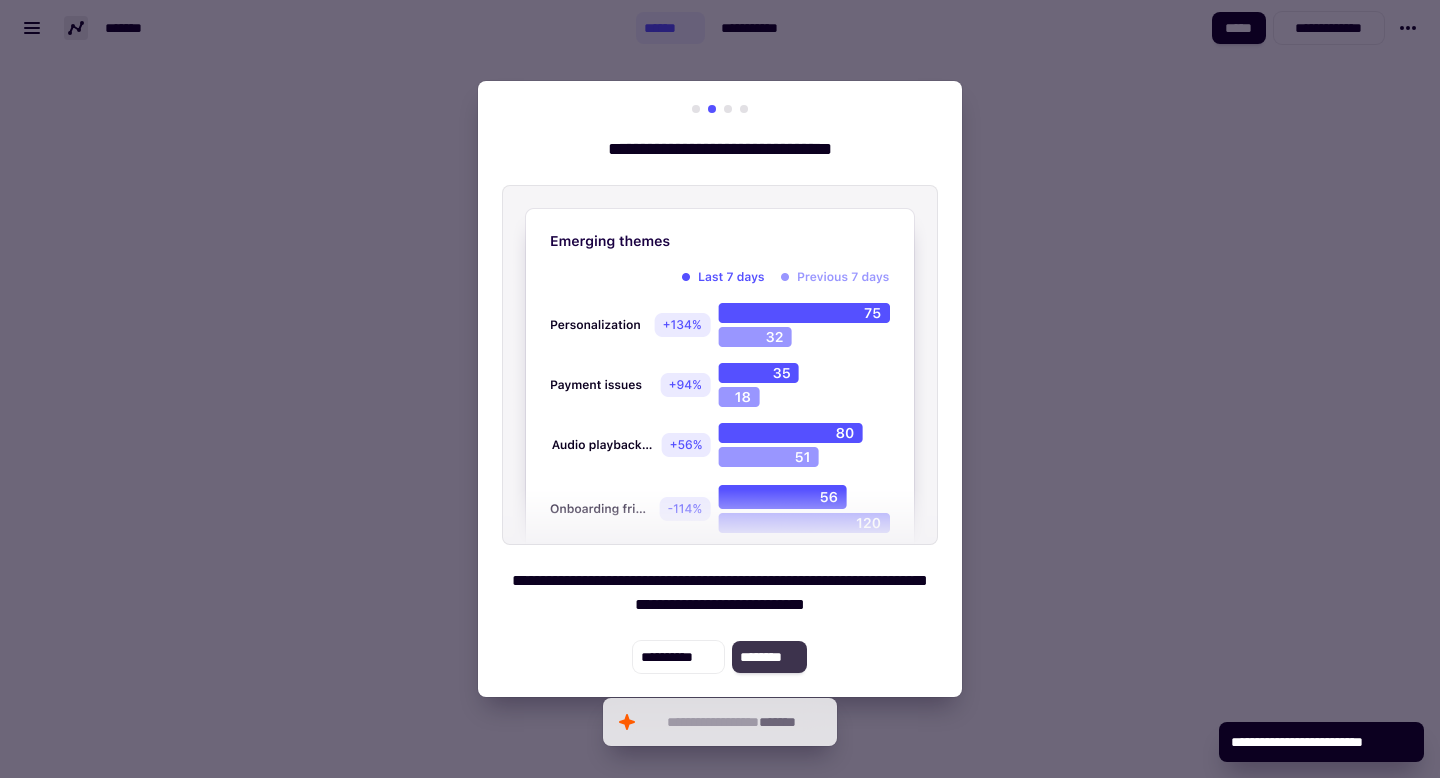 click on "********" 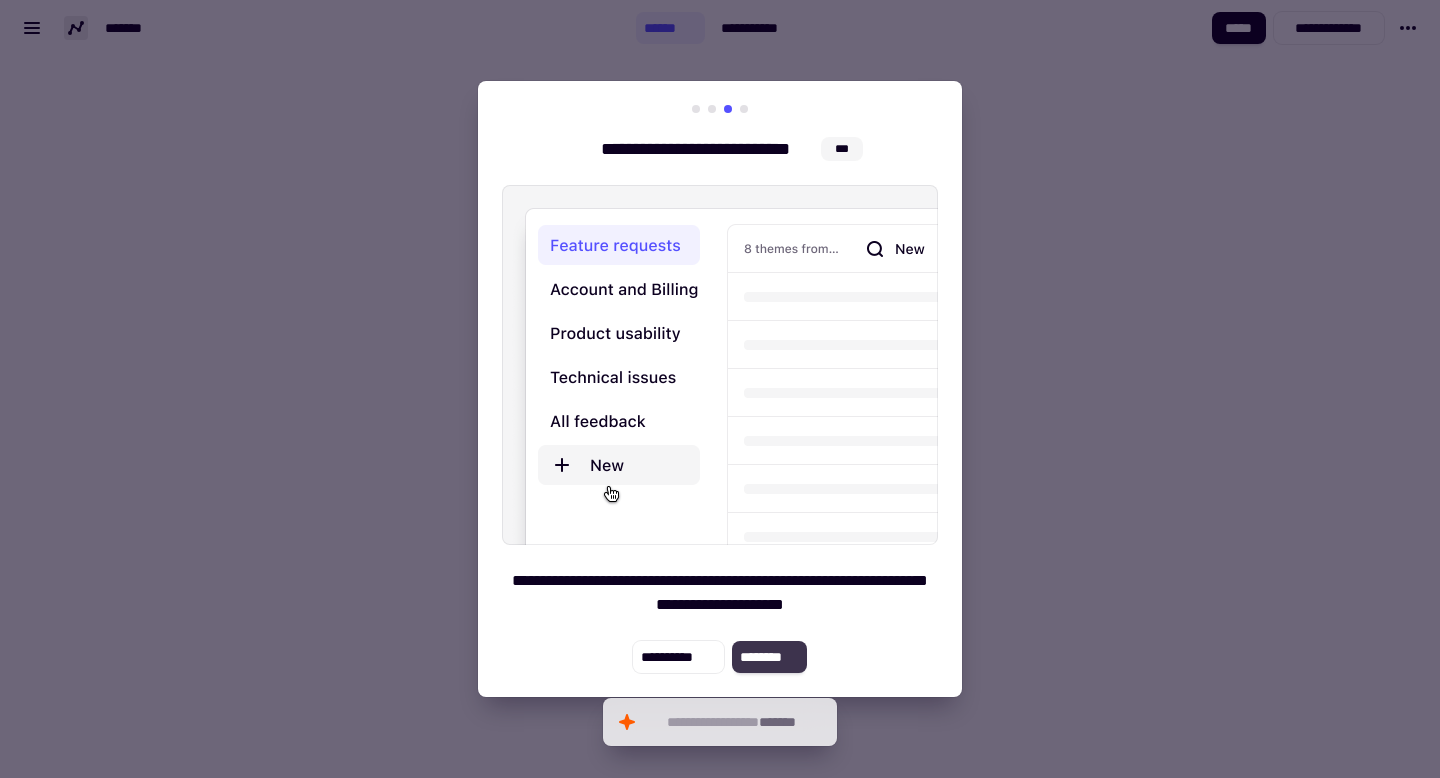click on "********" 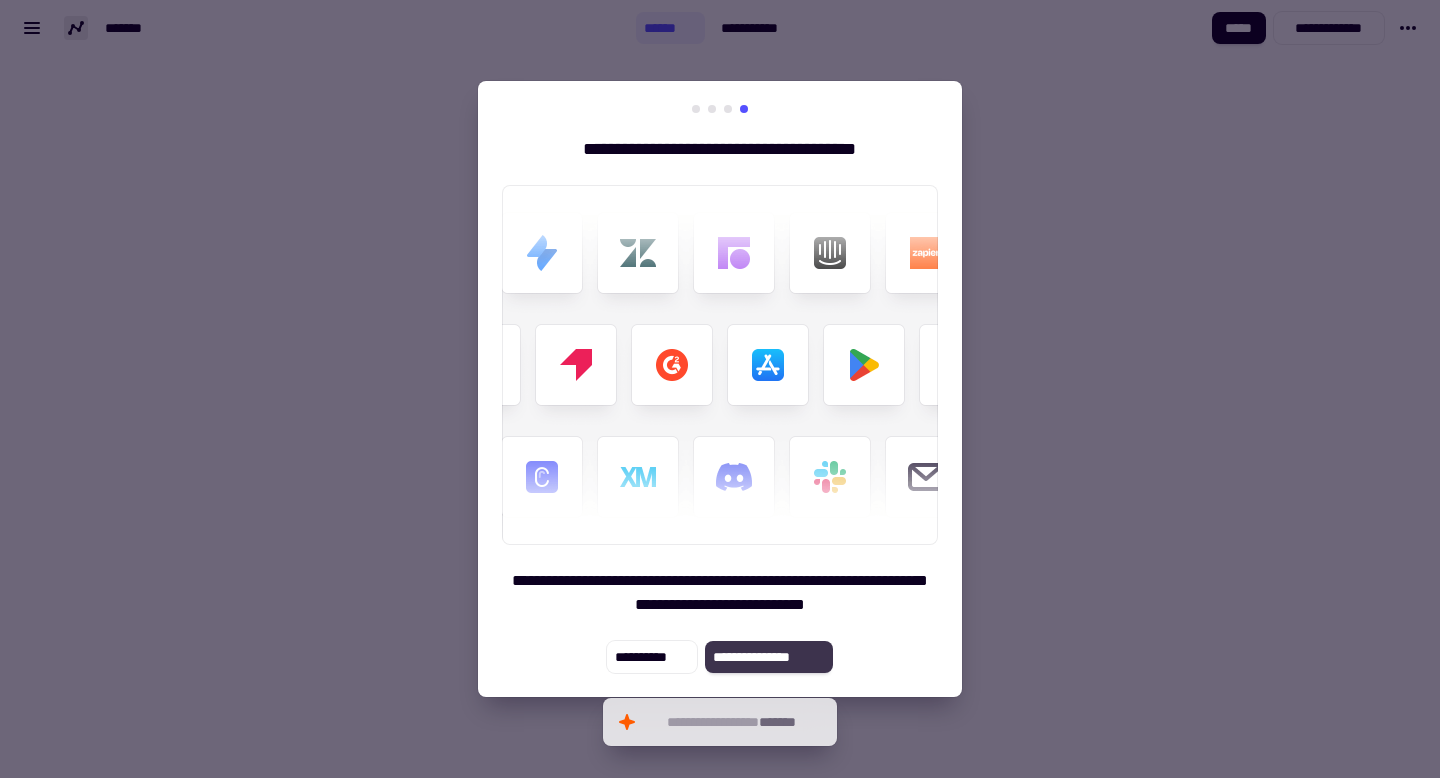 click on "**********" 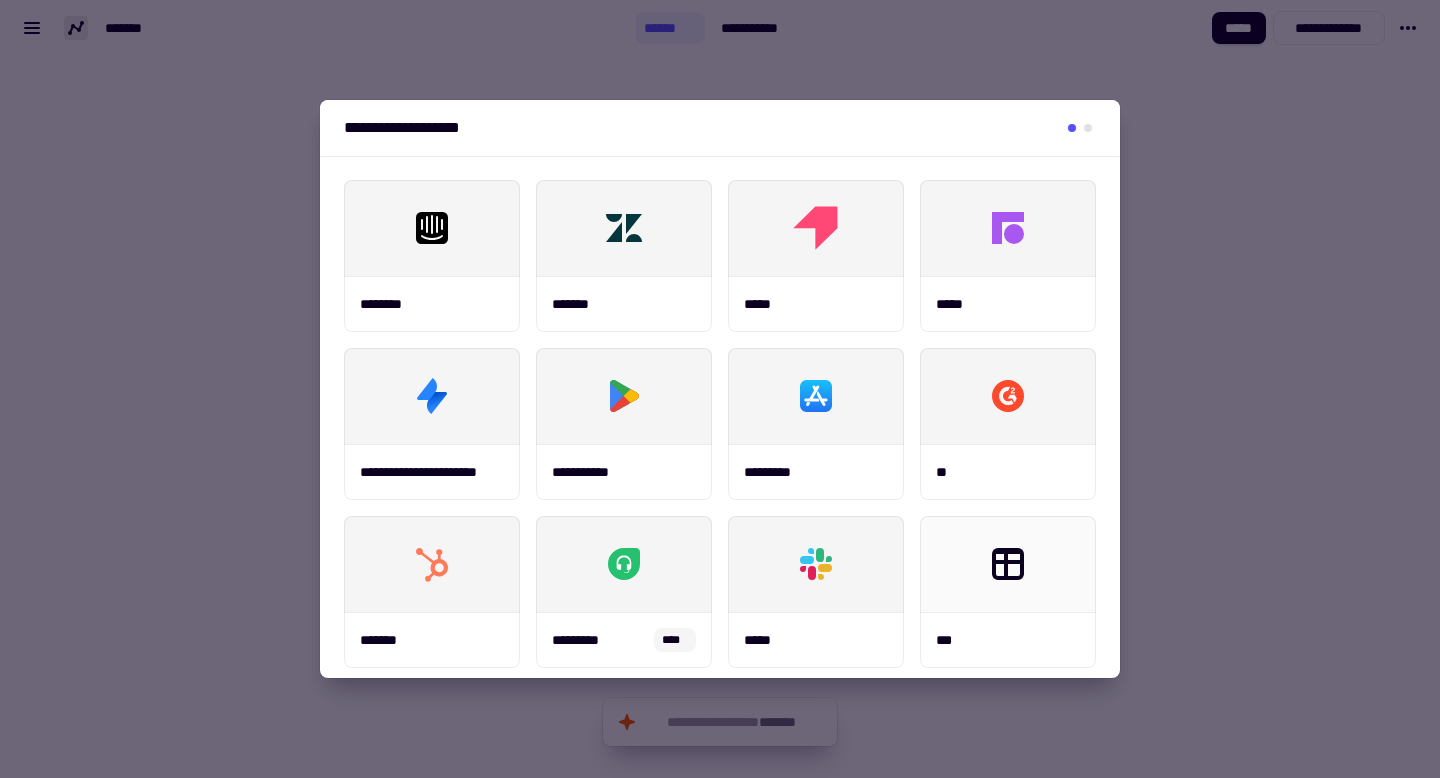 click at bounding box center [720, 389] 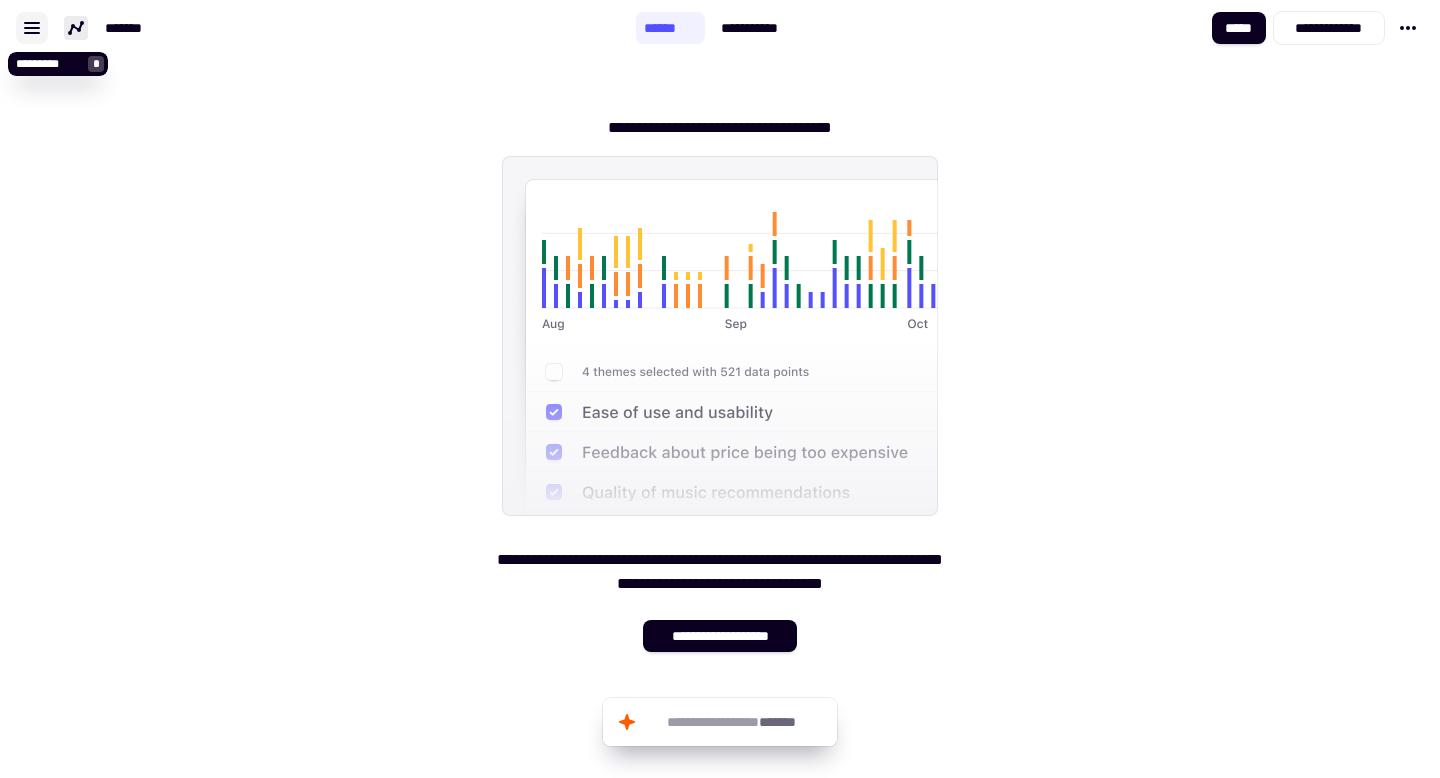 click 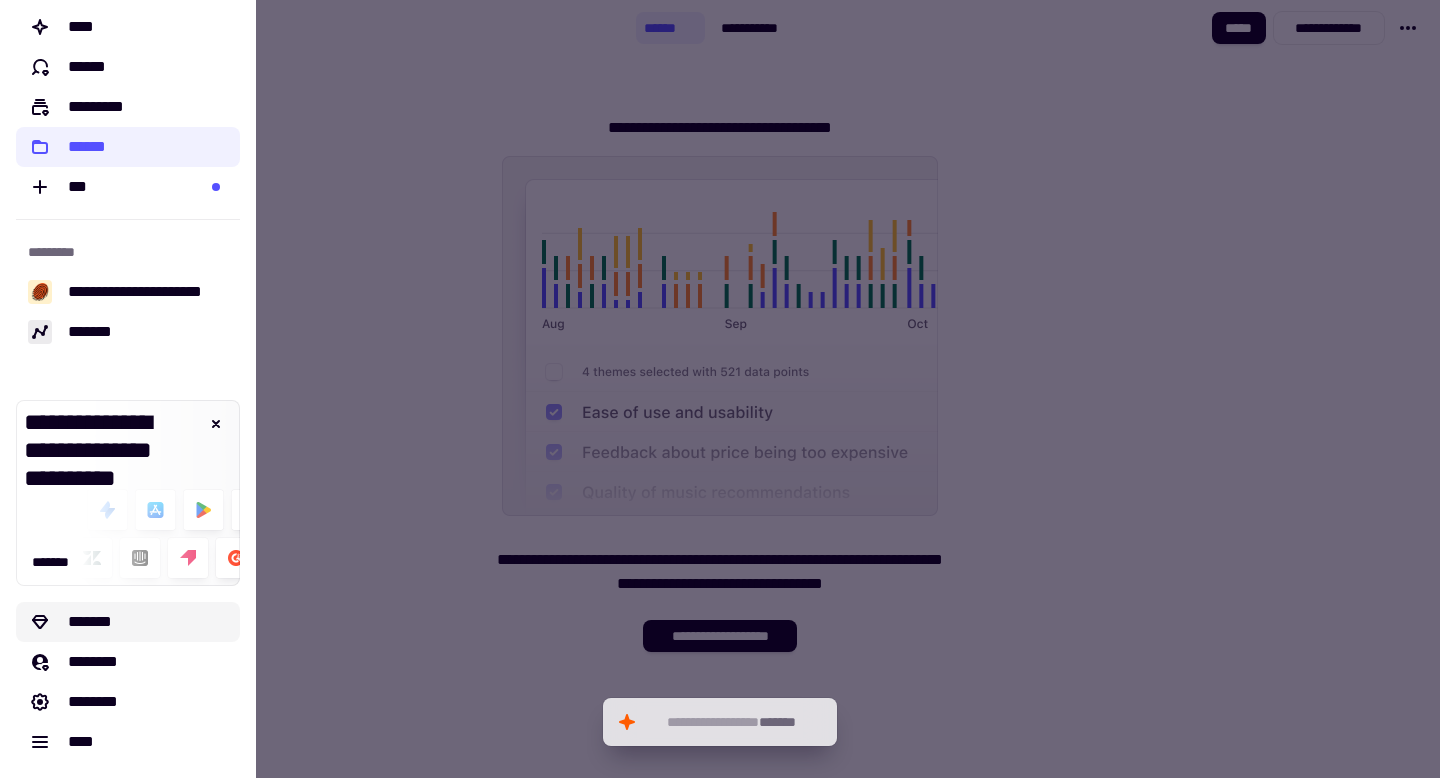 scroll, scrollTop: 0, scrollLeft: 0, axis: both 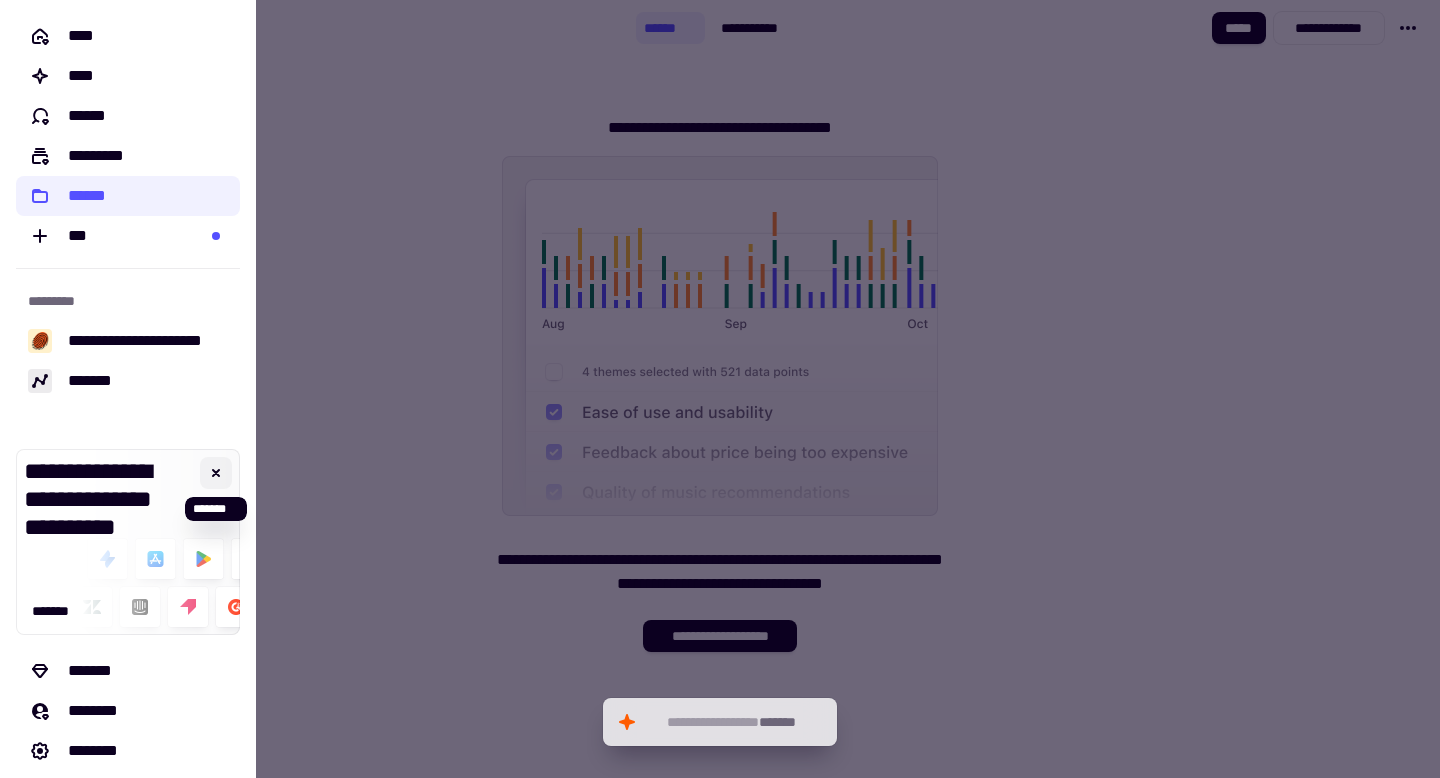 click 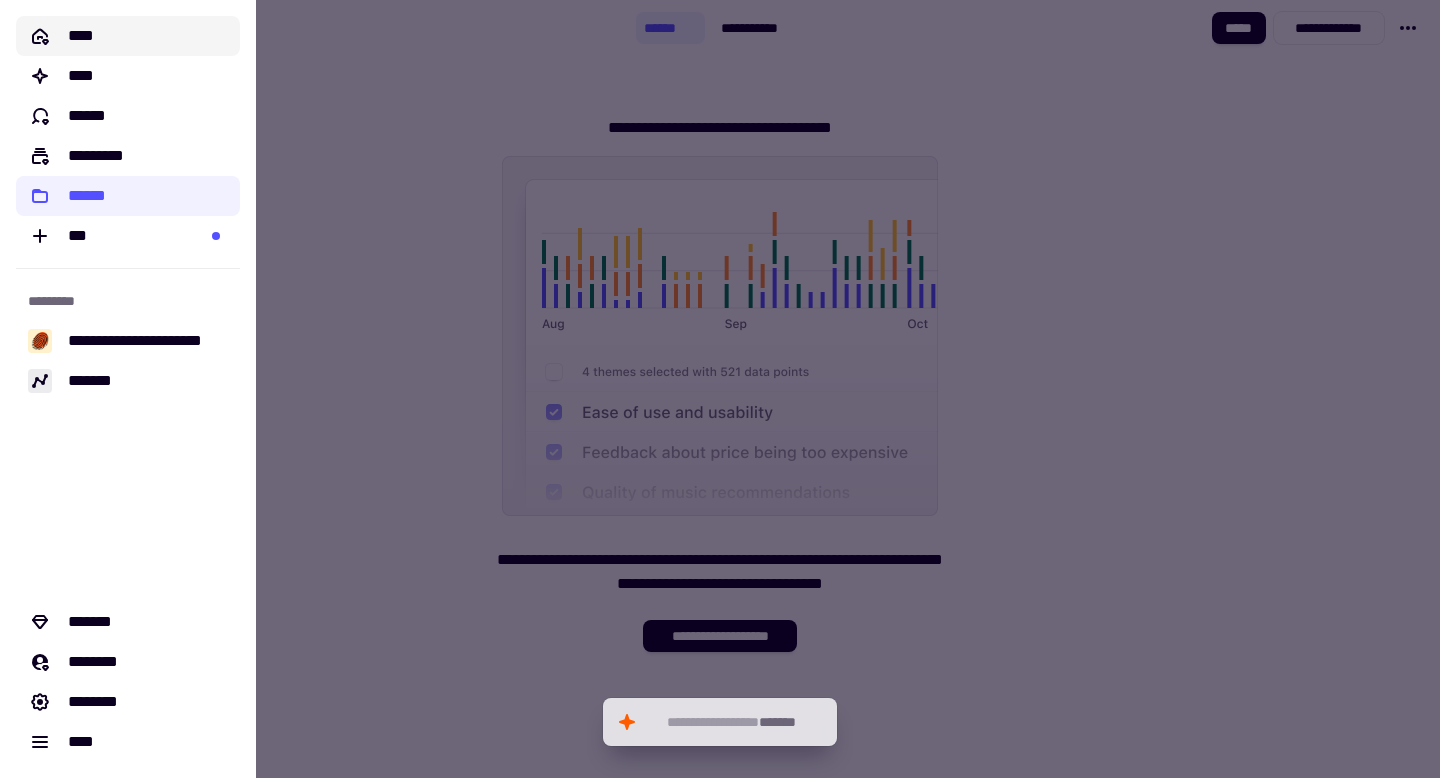 click on "****" 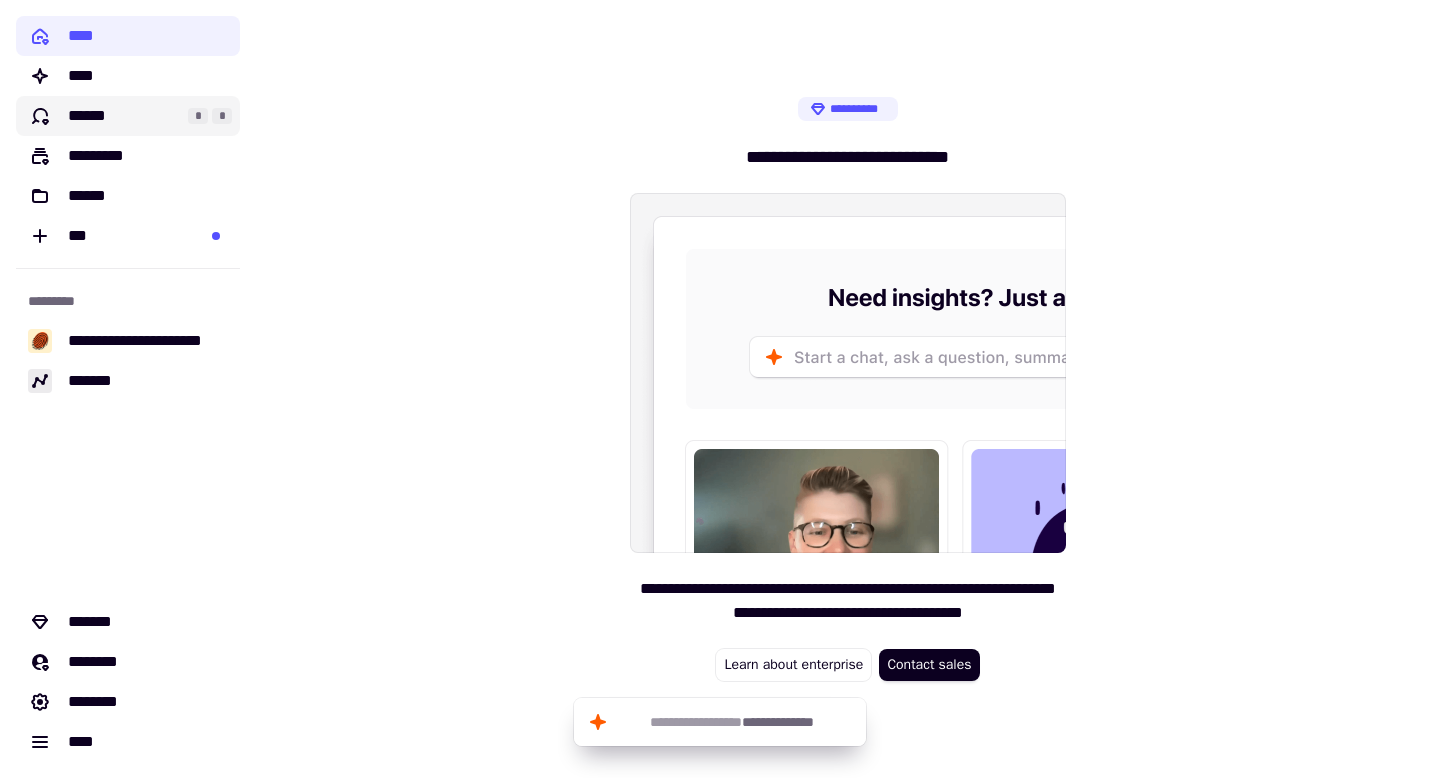 click on "******" 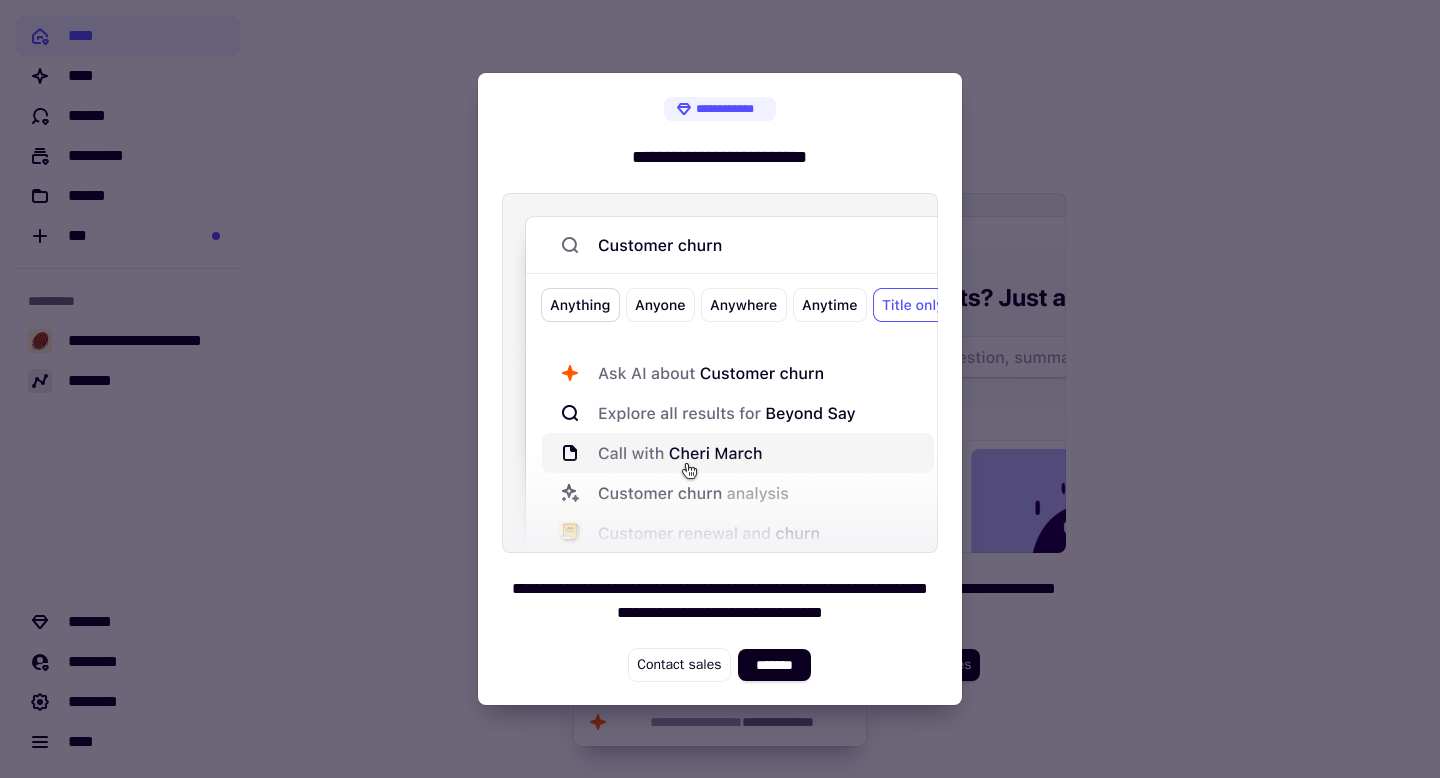 click at bounding box center (720, 389) 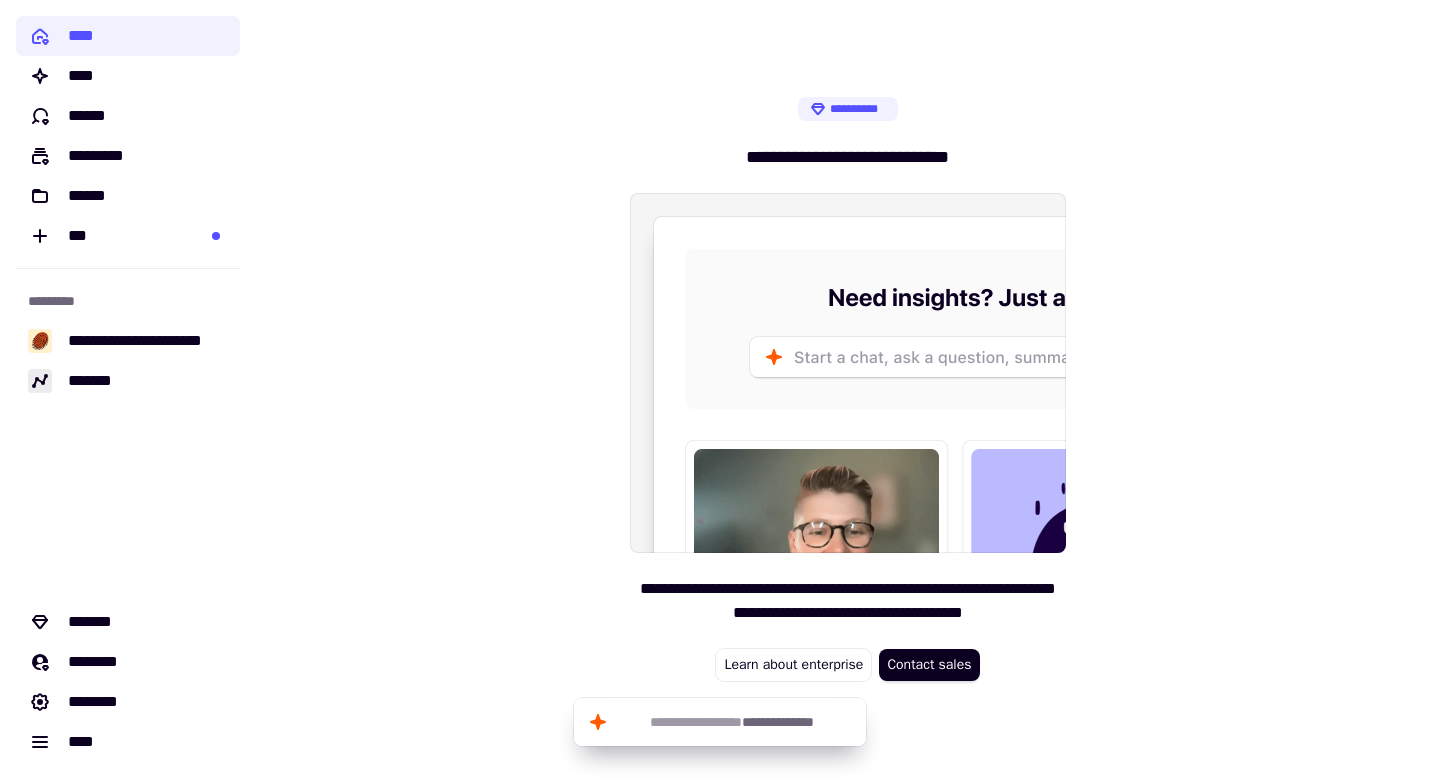 click on "*********" 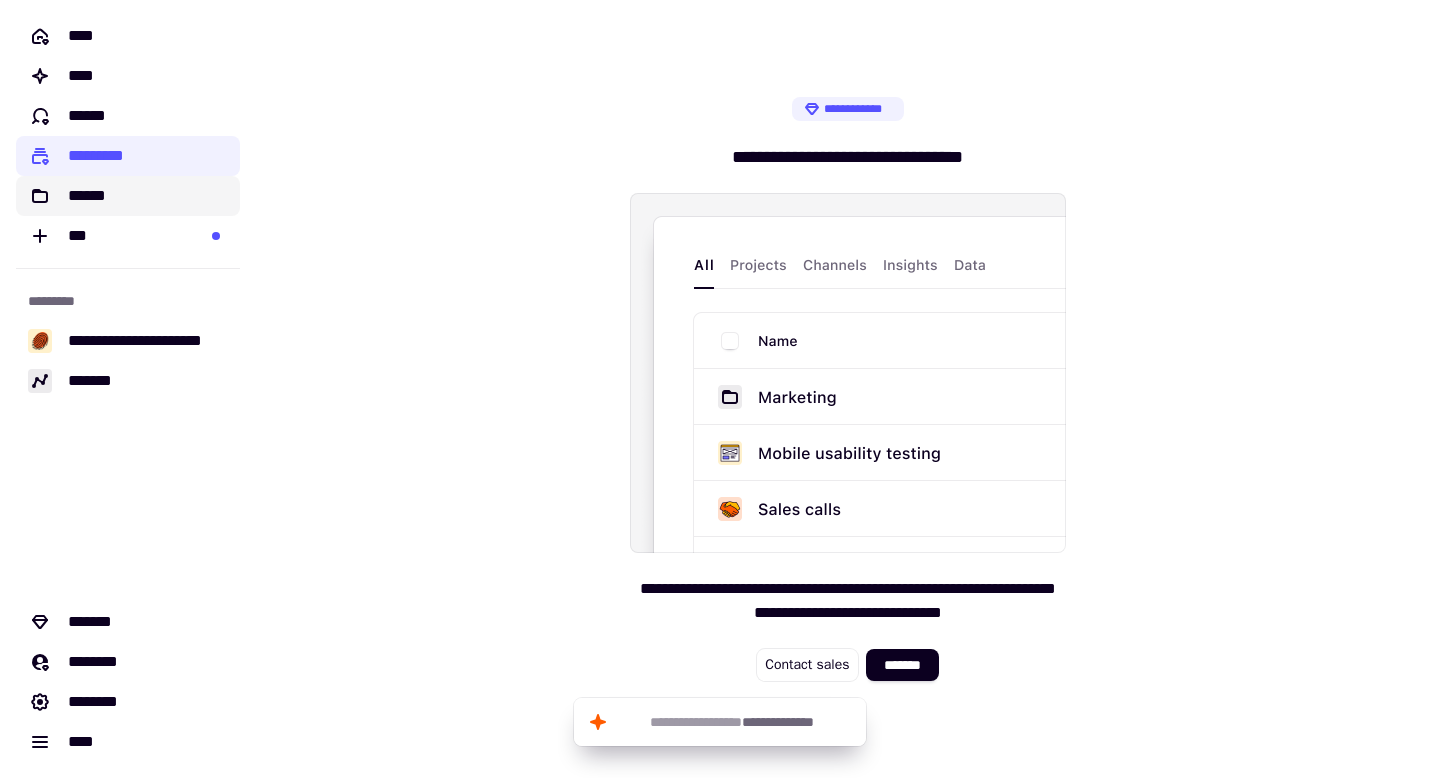 click on "******" 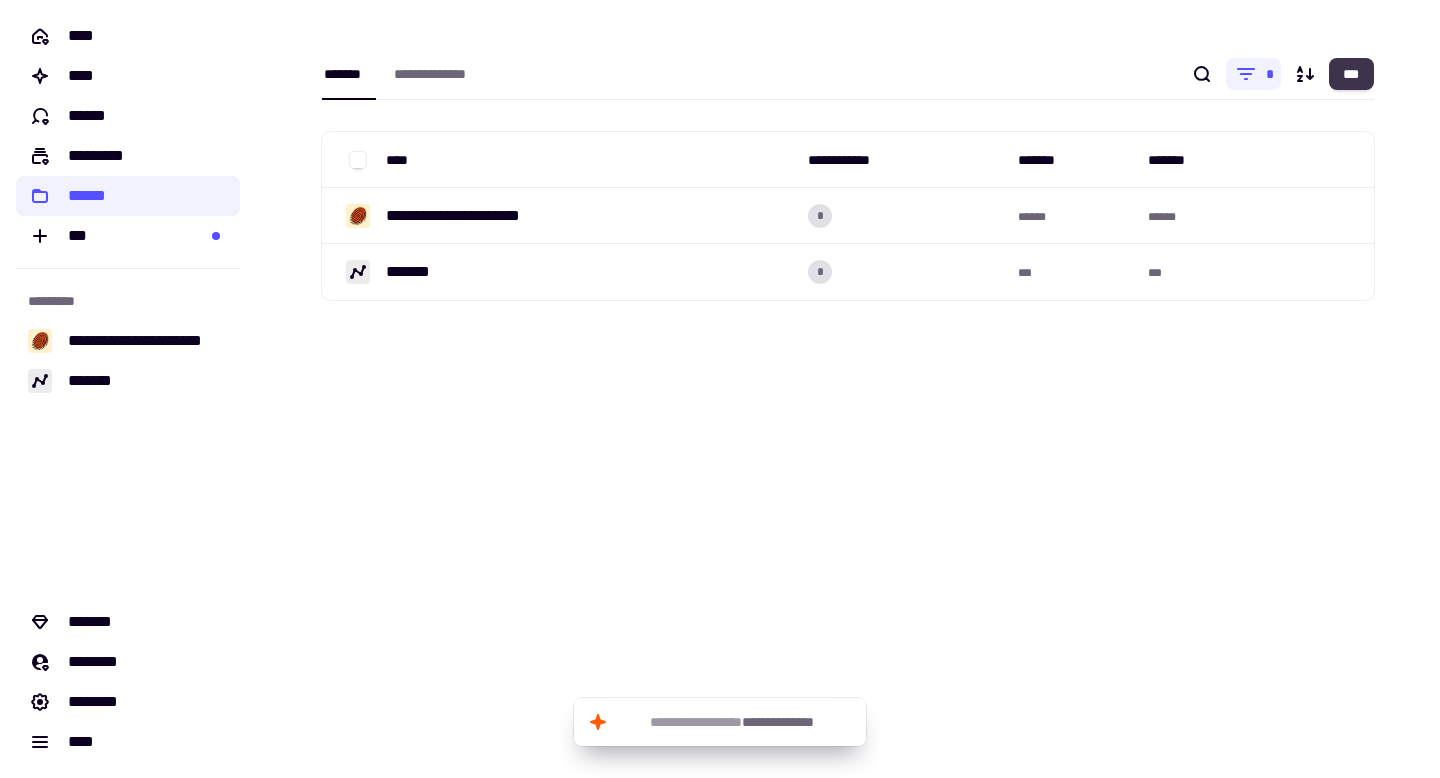 click on "***" 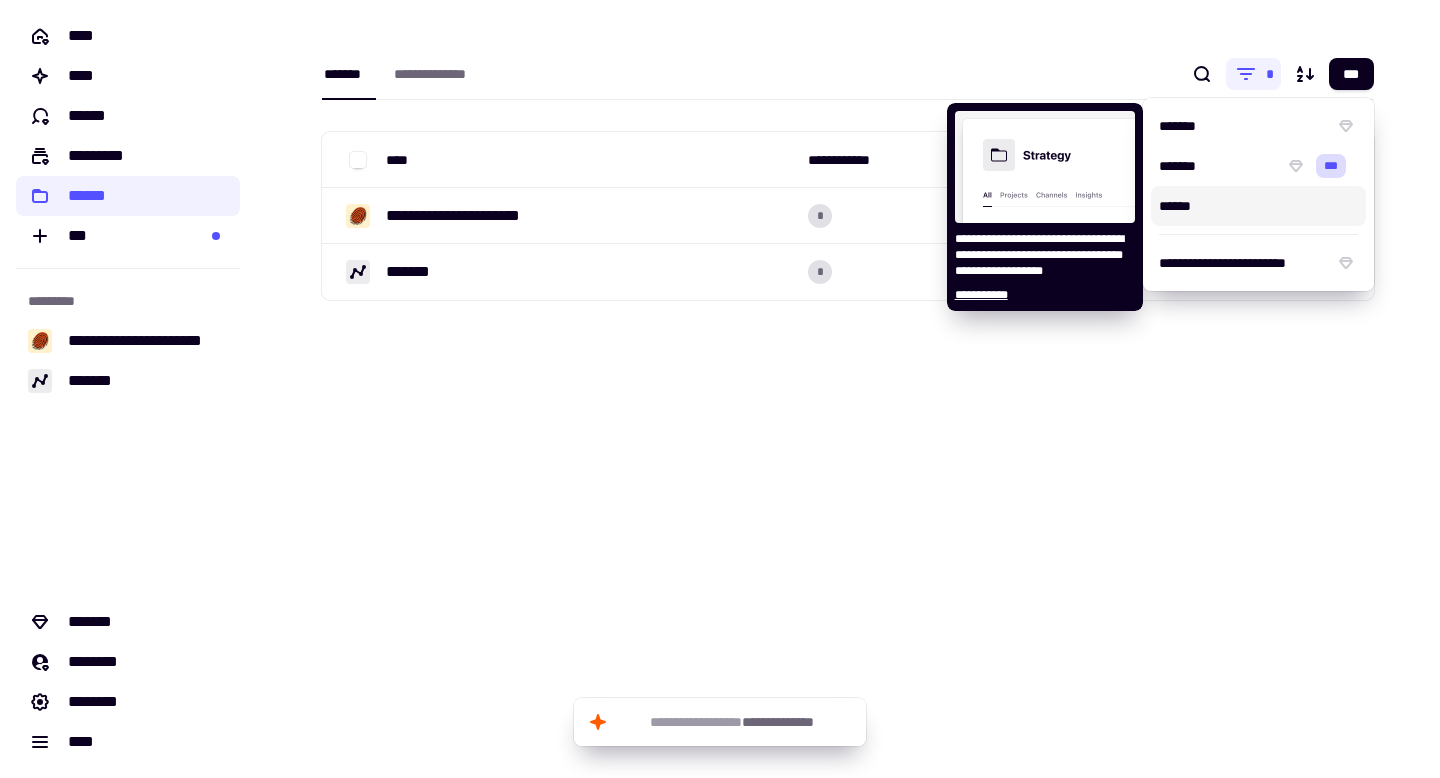 click on "**********" at bounding box center [848, 389] 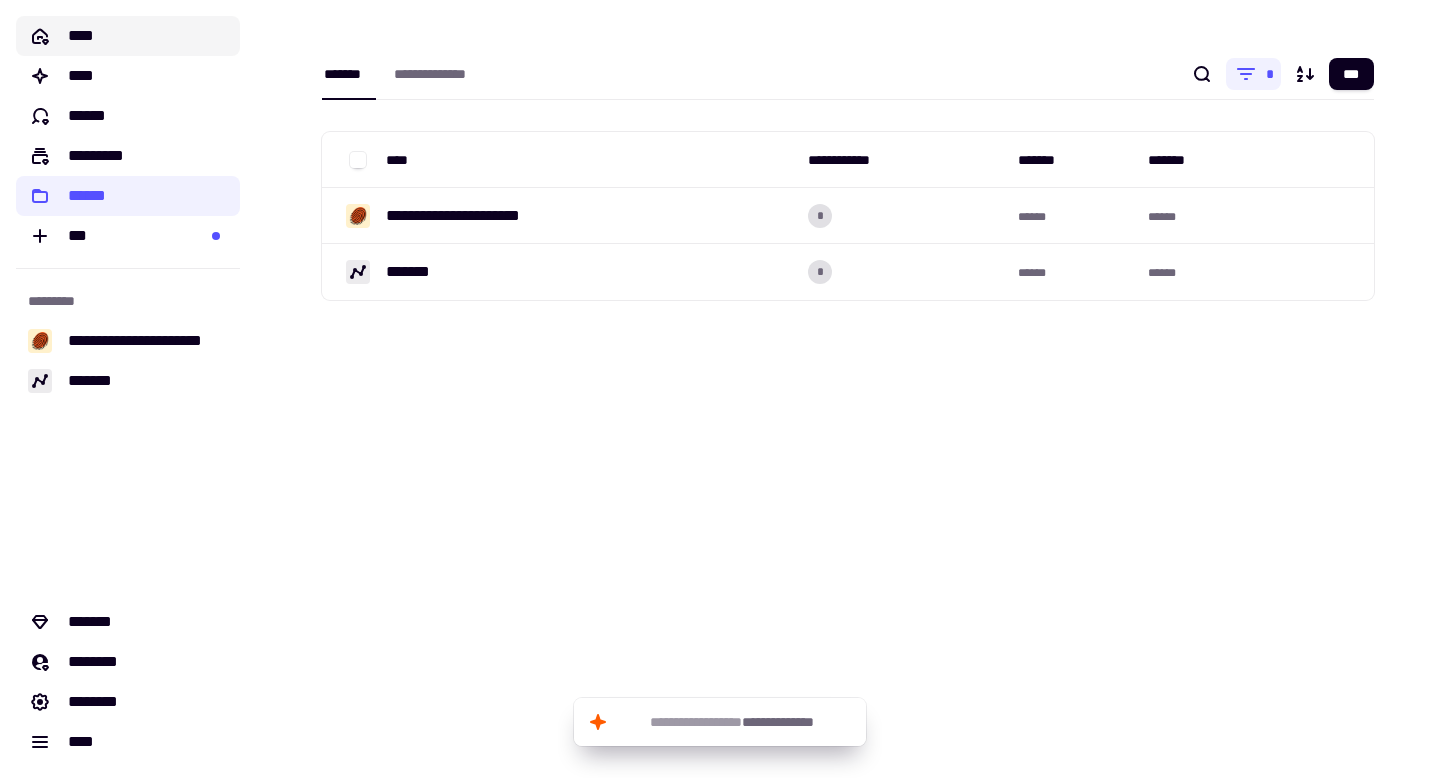 click on "****" 